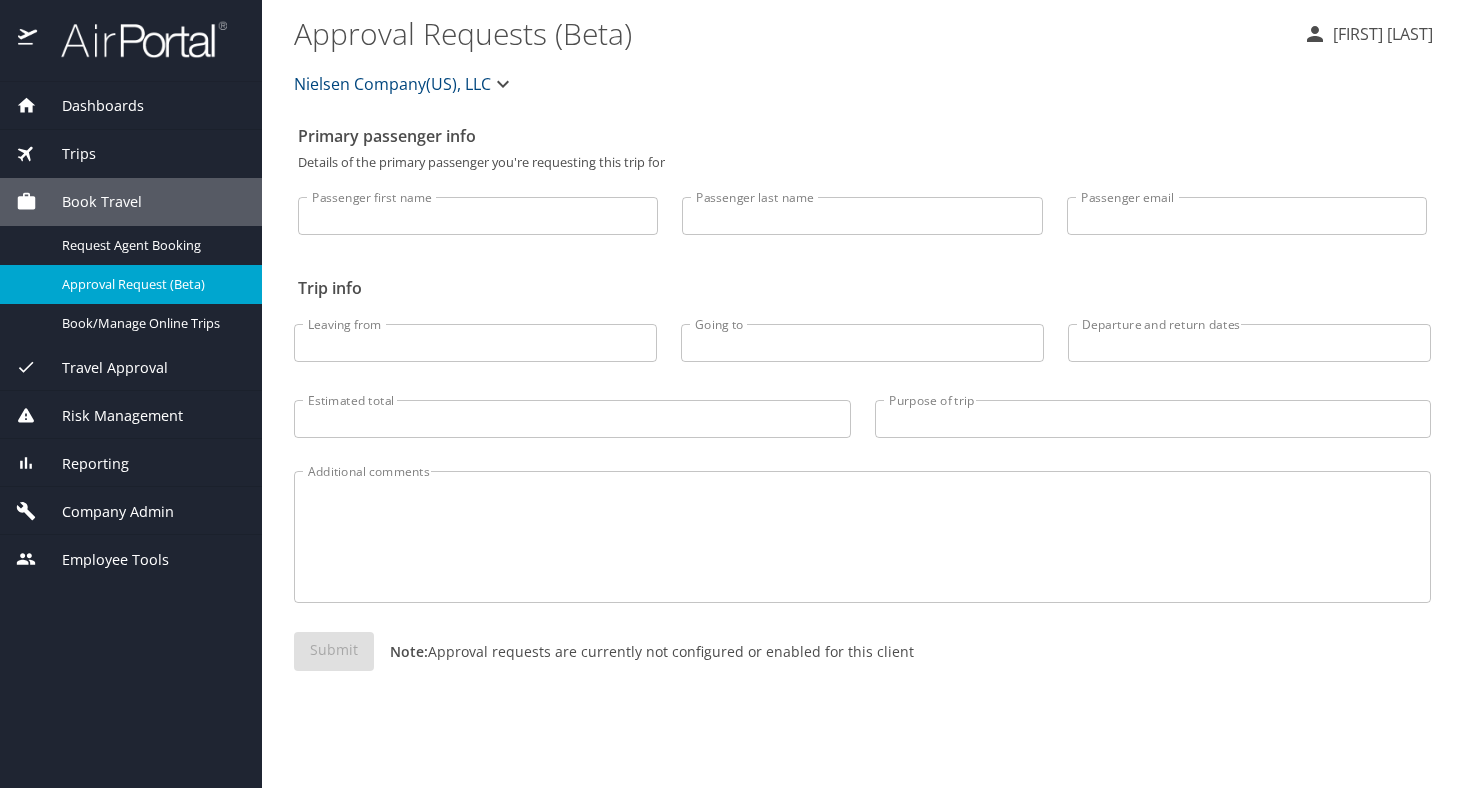 scroll, scrollTop: 0, scrollLeft: 0, axis: both 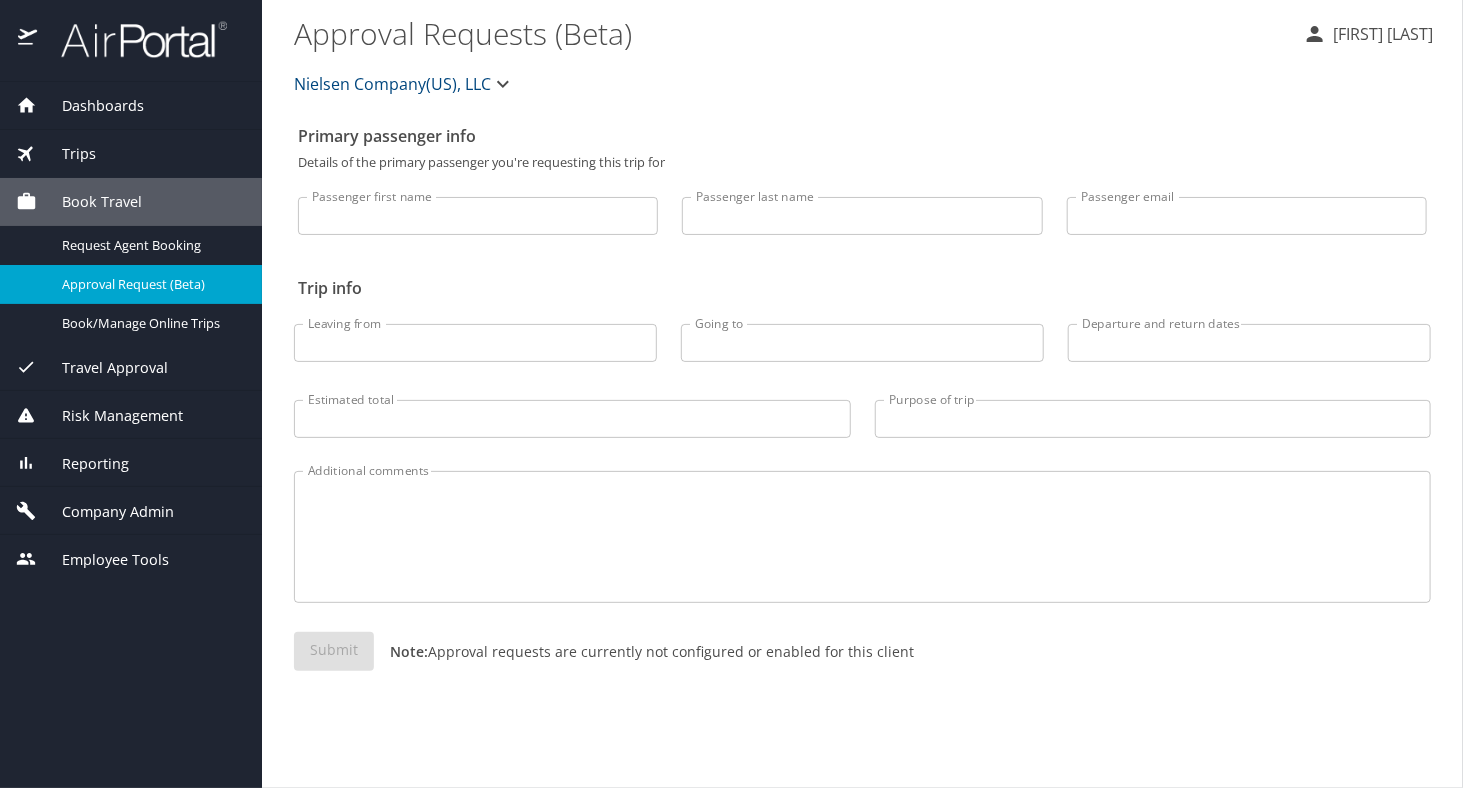 click on "Nielsen Company(US), LLC" at bounding box center (392, 84) 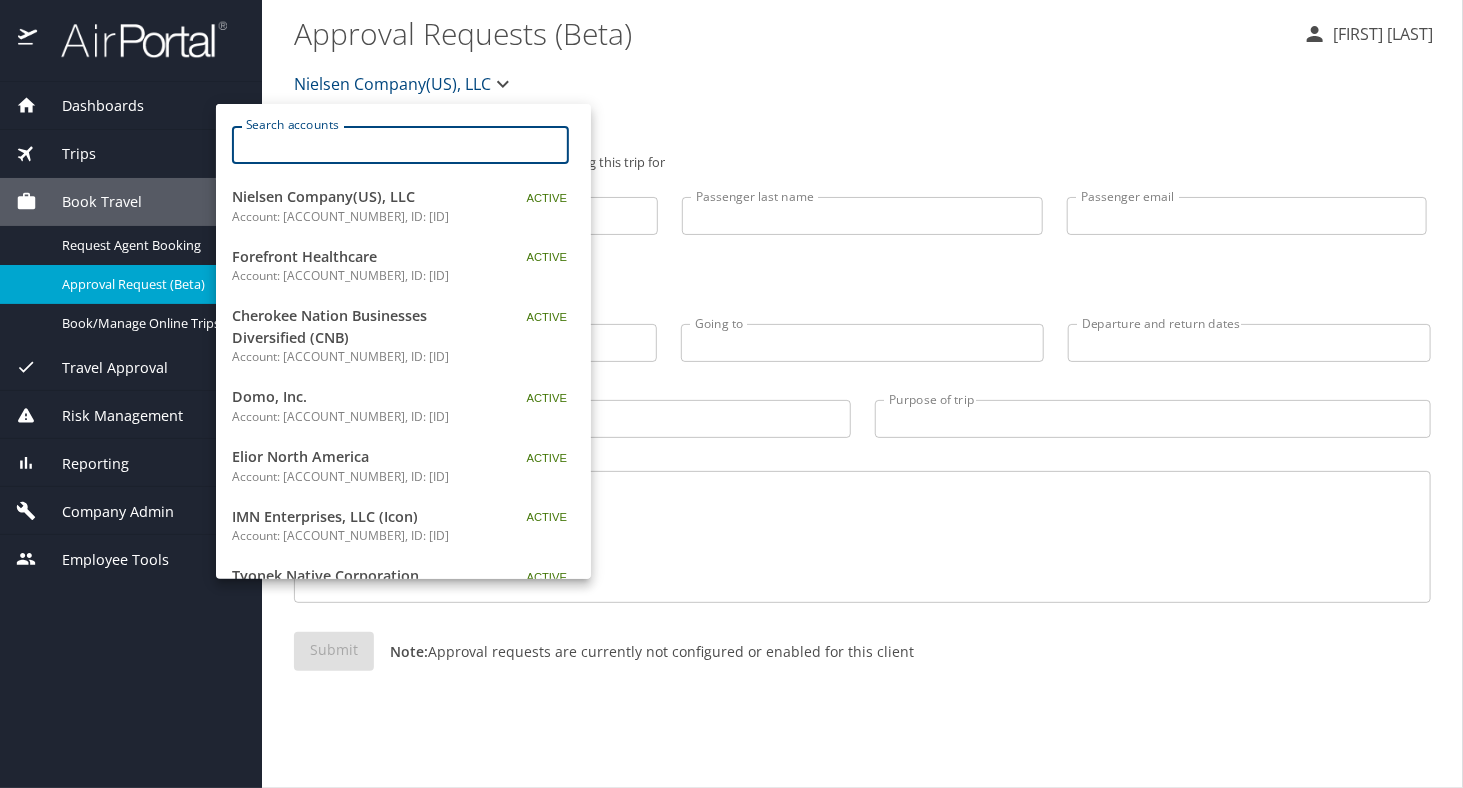 click on "Search accounts" at bounding box center [407, 145] 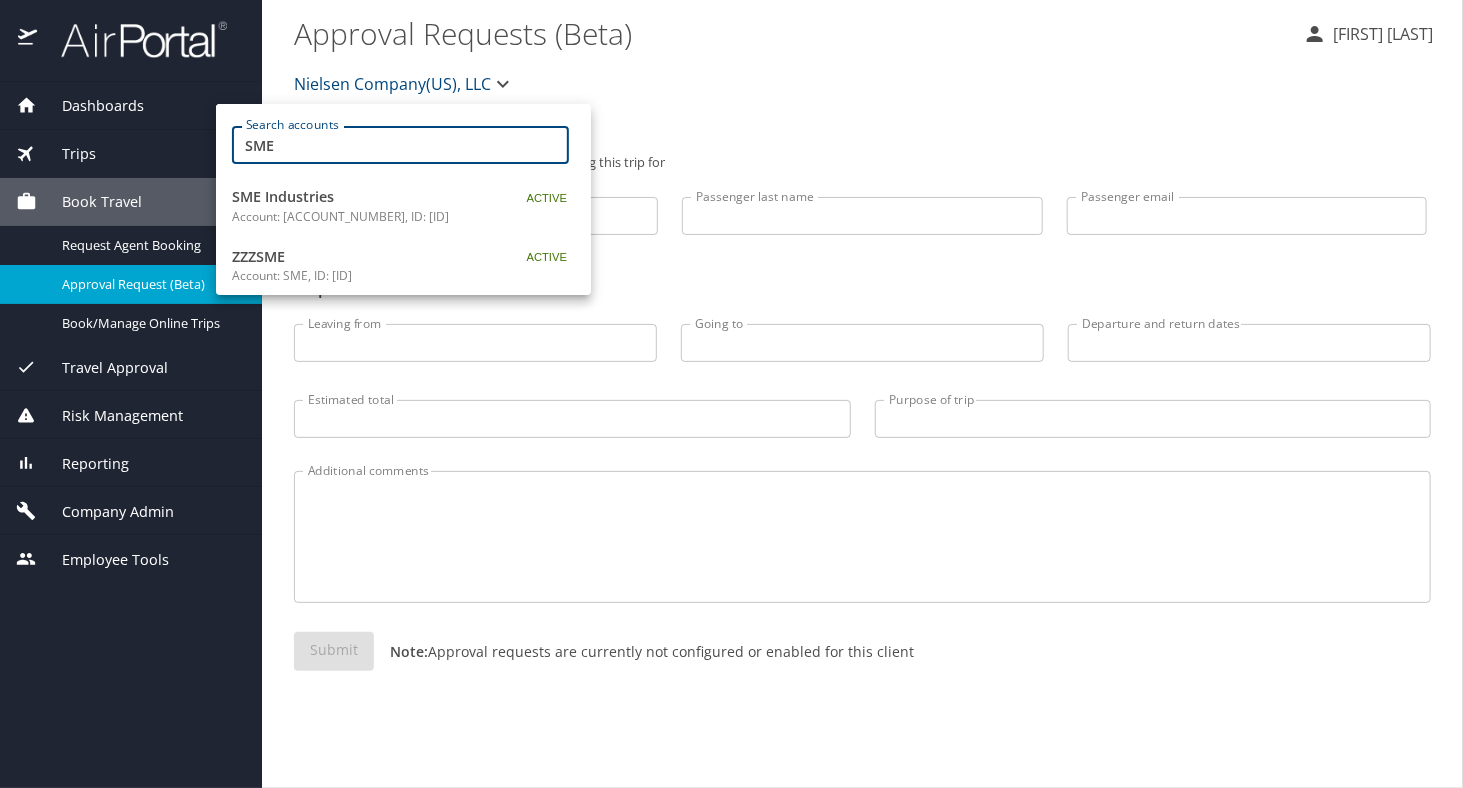 type on "SME" 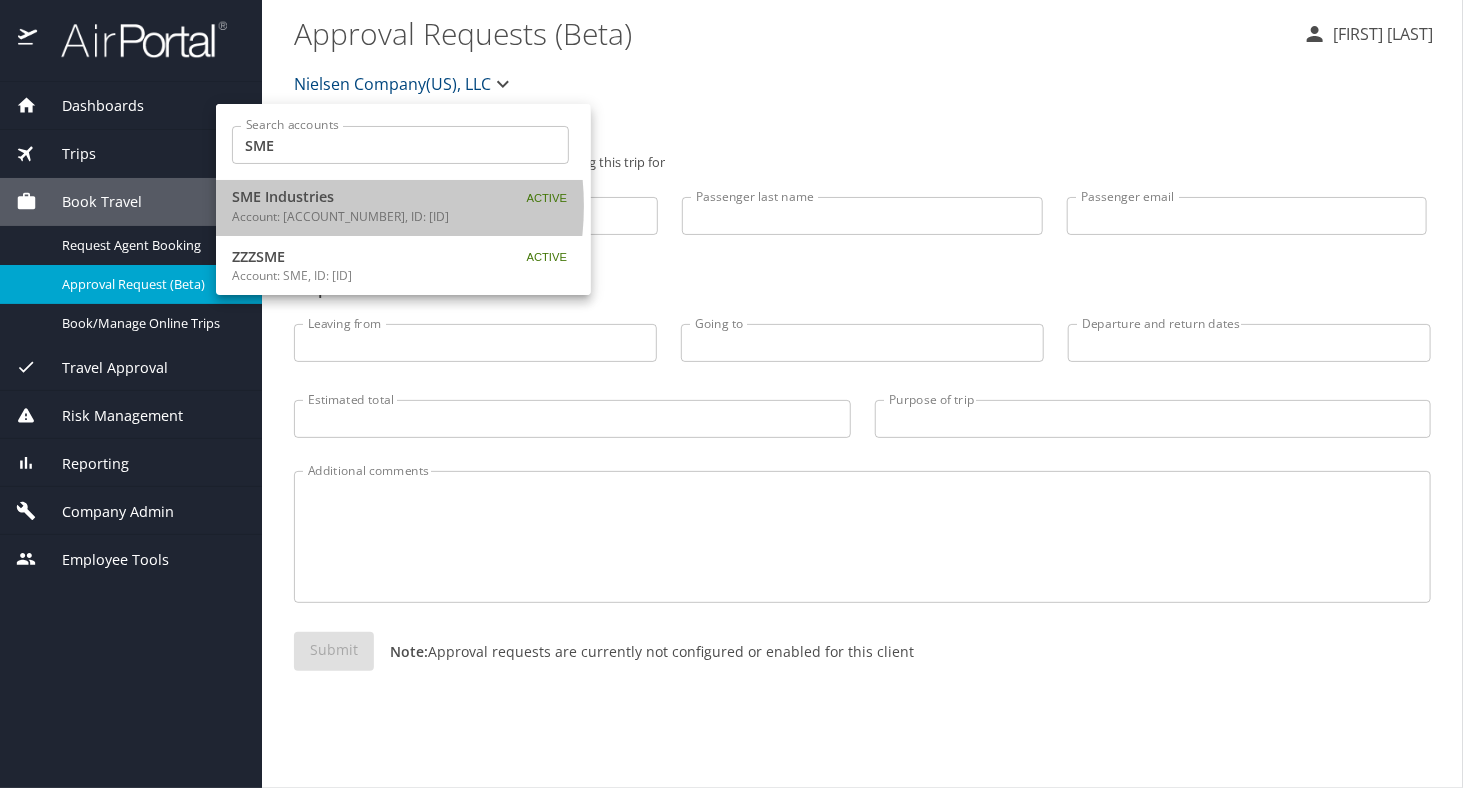 click on "SME Industries" at bounding box center [357, 197] 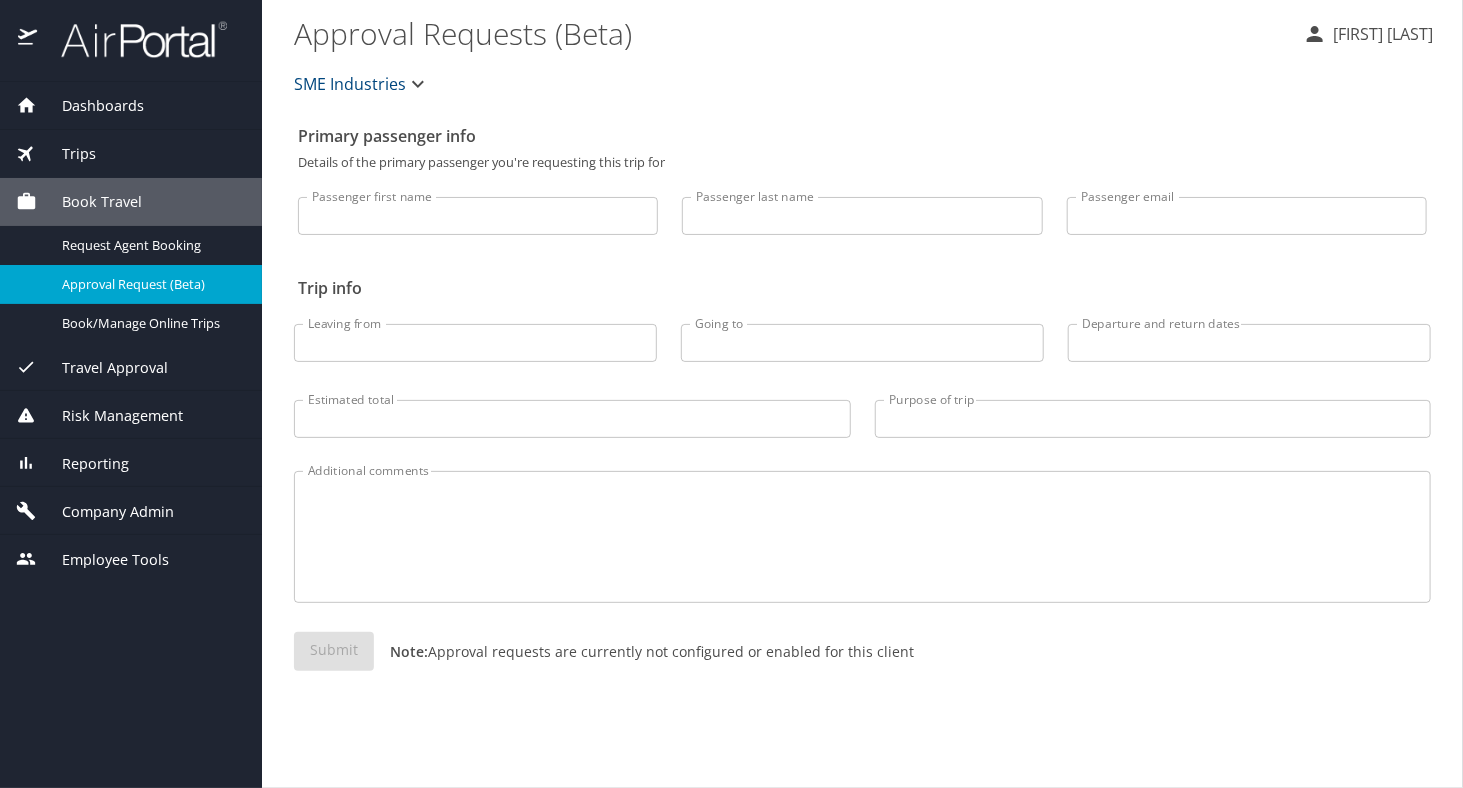 click on "Company Admin" at bounding box center [131, 511] 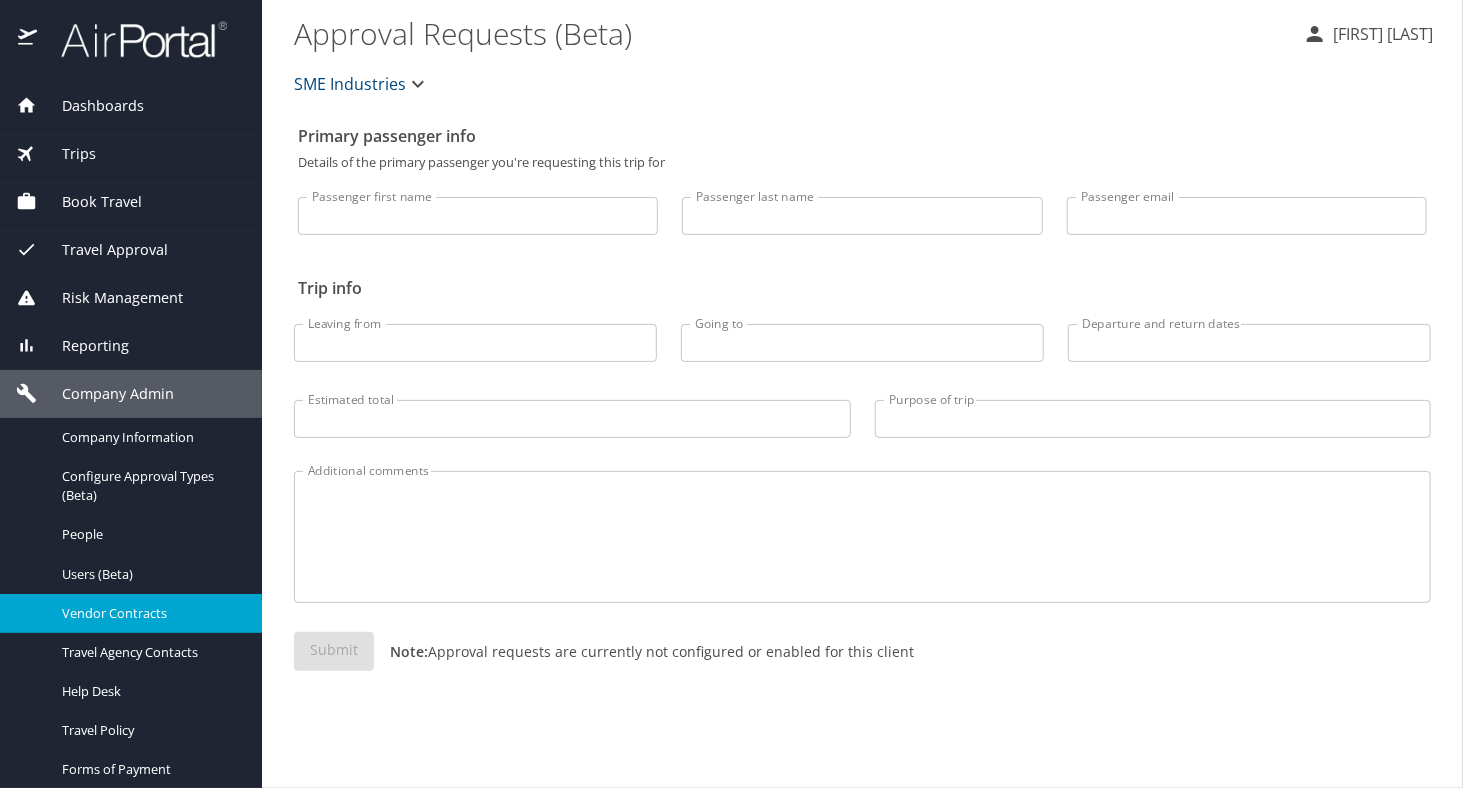 click on "Vendor Contracts" at bounding box center (150, 613) 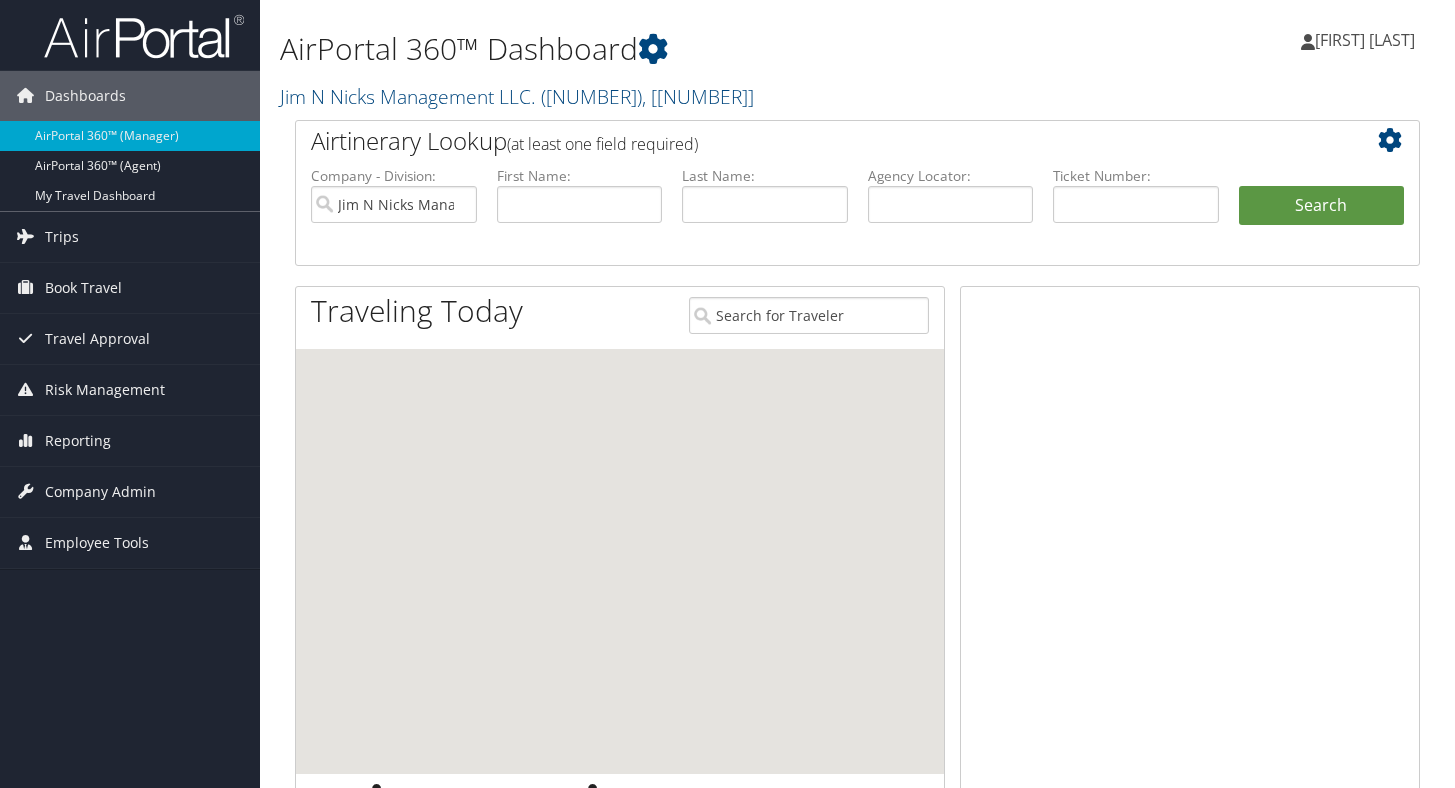 scroll, scrollTop: 0, scrollLeft: 0, axis: both 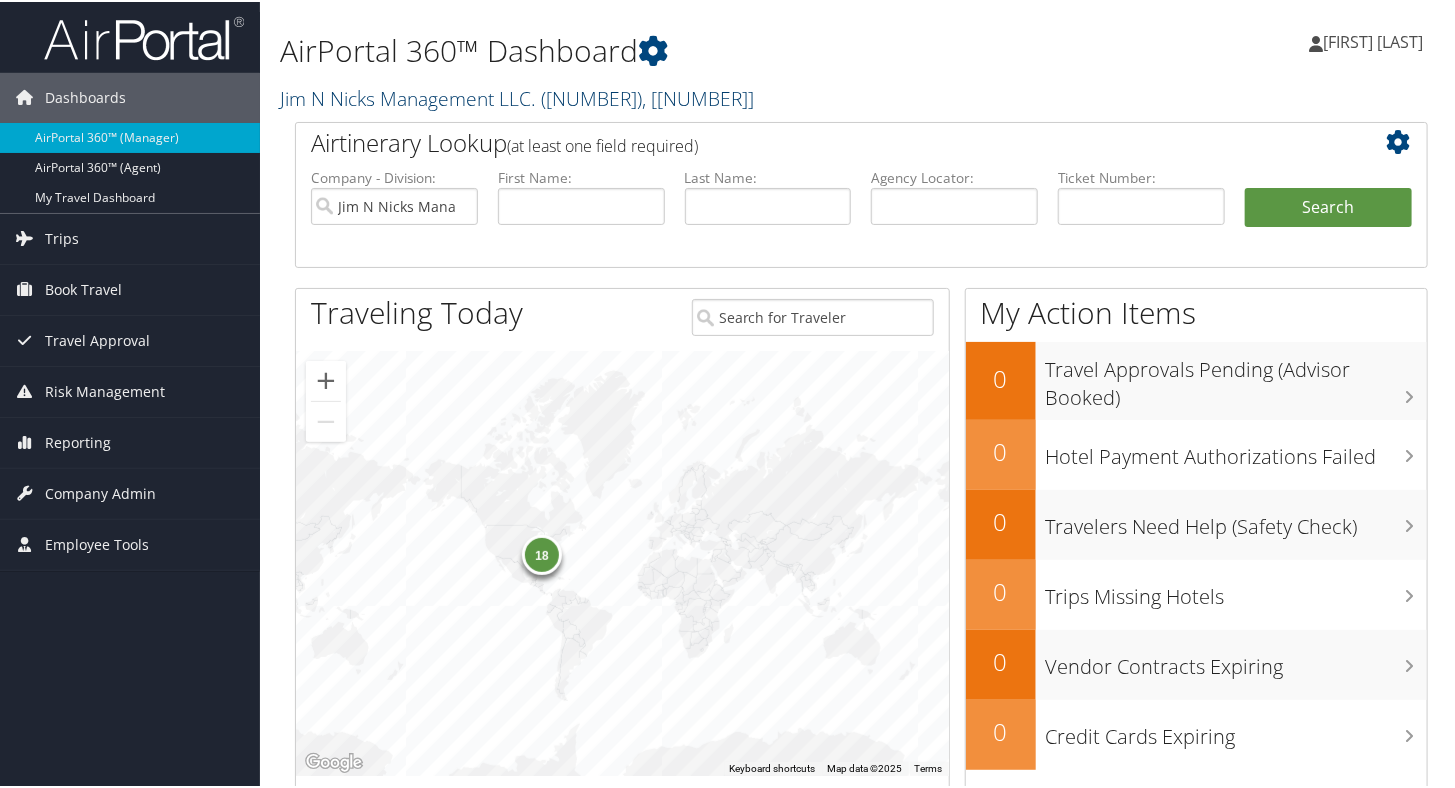 click on "[COMPANY] LLC.   ( [PHONE] )  , [ ZIP ]" at bounding box center (517, 96) 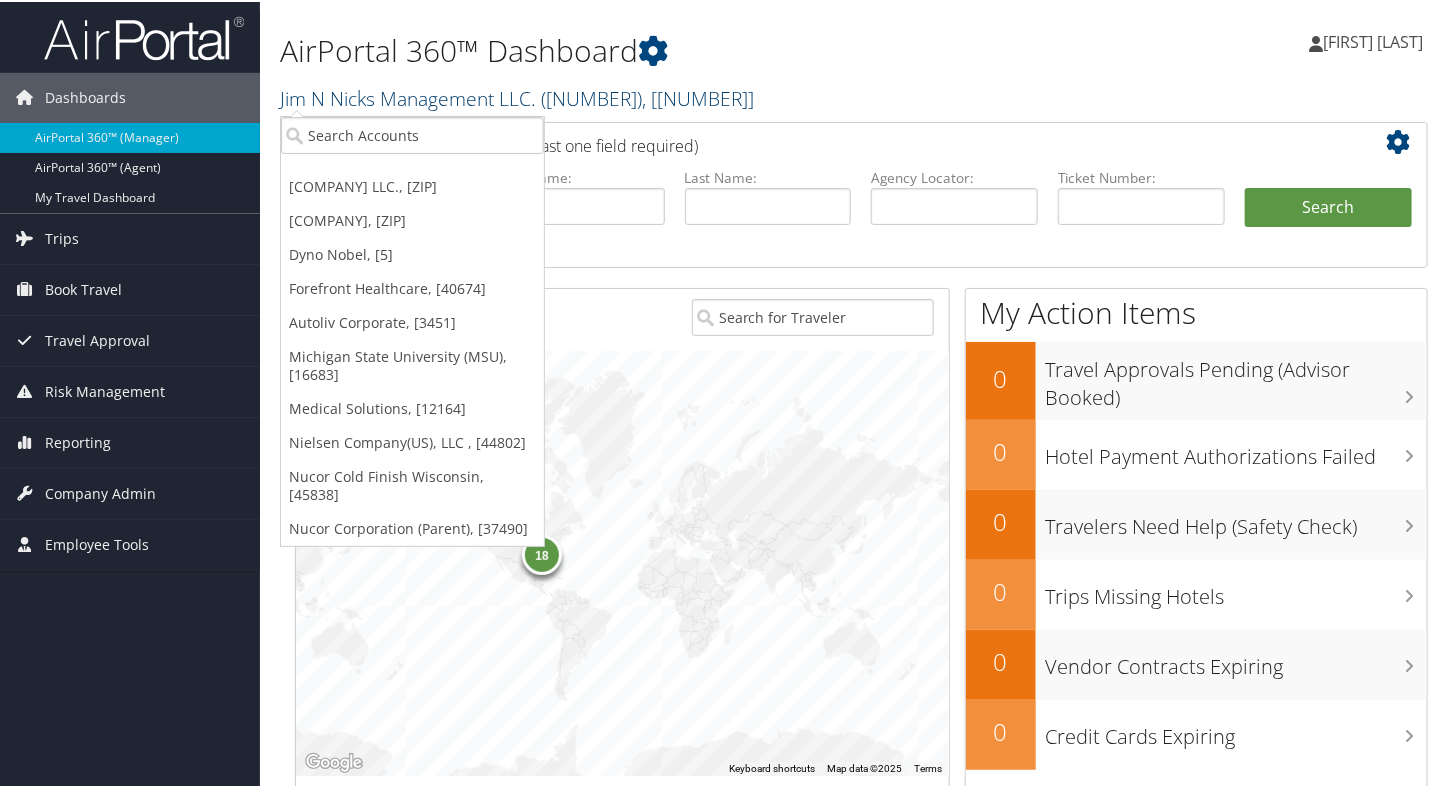 click on "[COMPANY] LLC.   ( [PHONE] )  , [ ZIP ]" at bounding box center [517, 96] 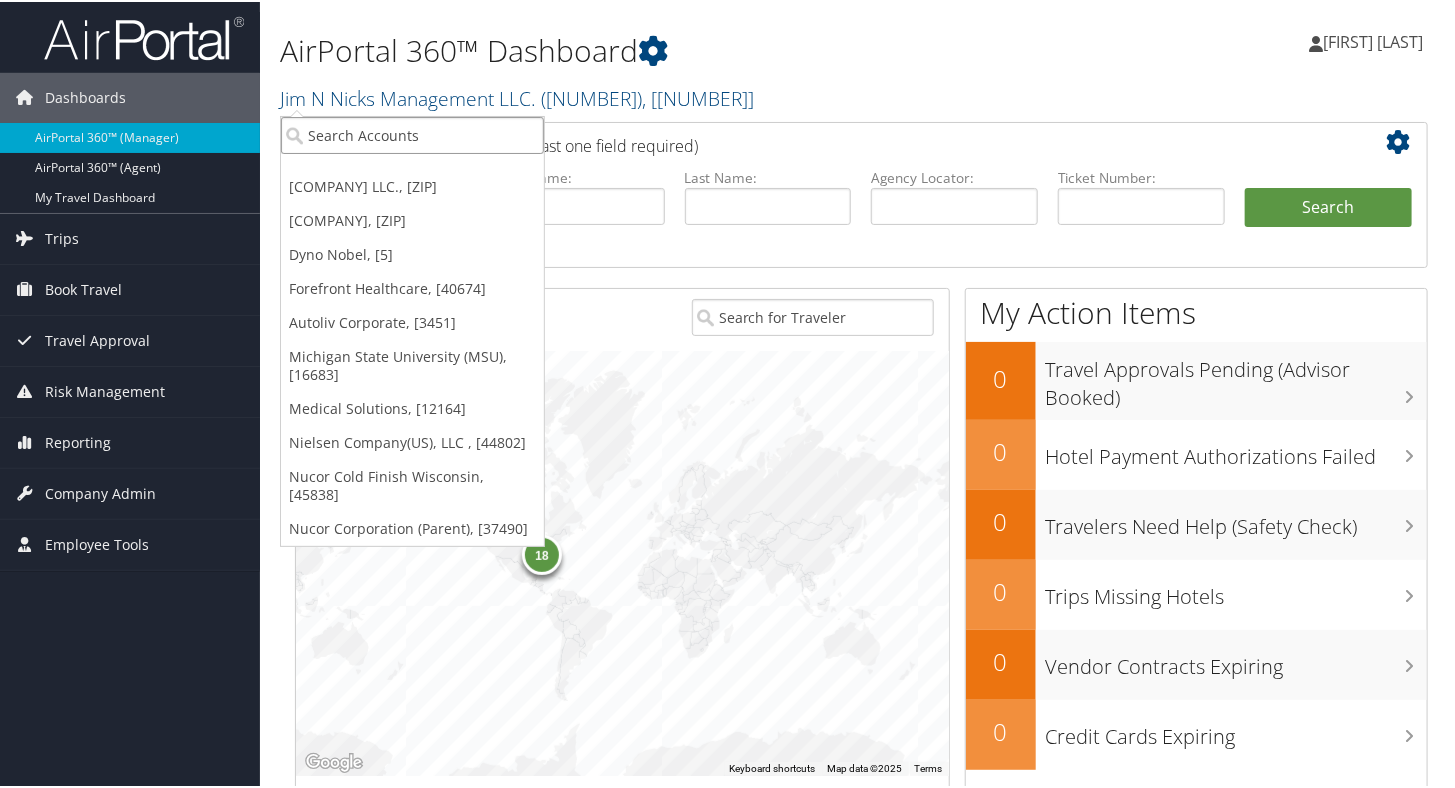 click at bounding box center [412, 133] 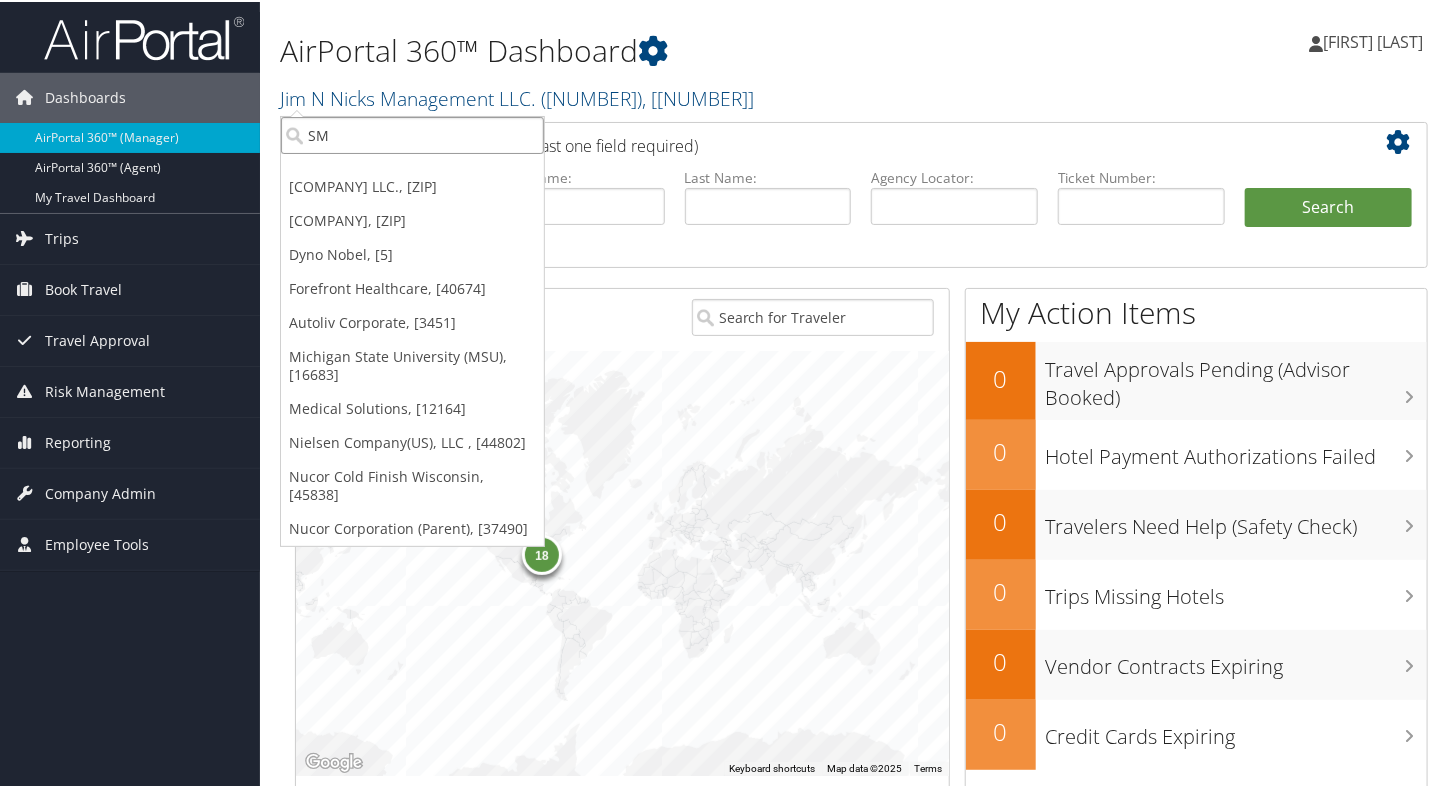 type on "SME" 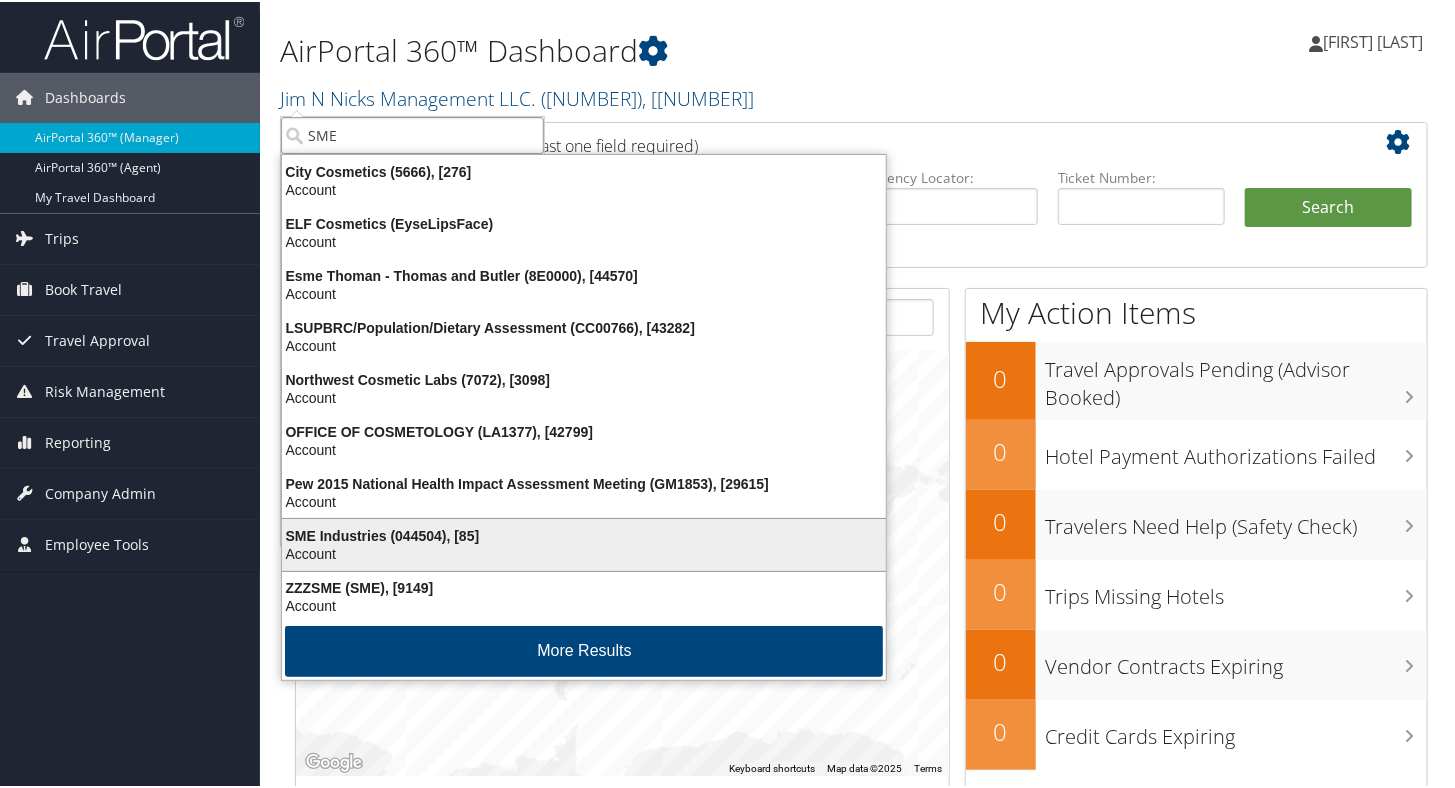 click on "SME Industries (044504), [85]" at bounding box center (584, 534) 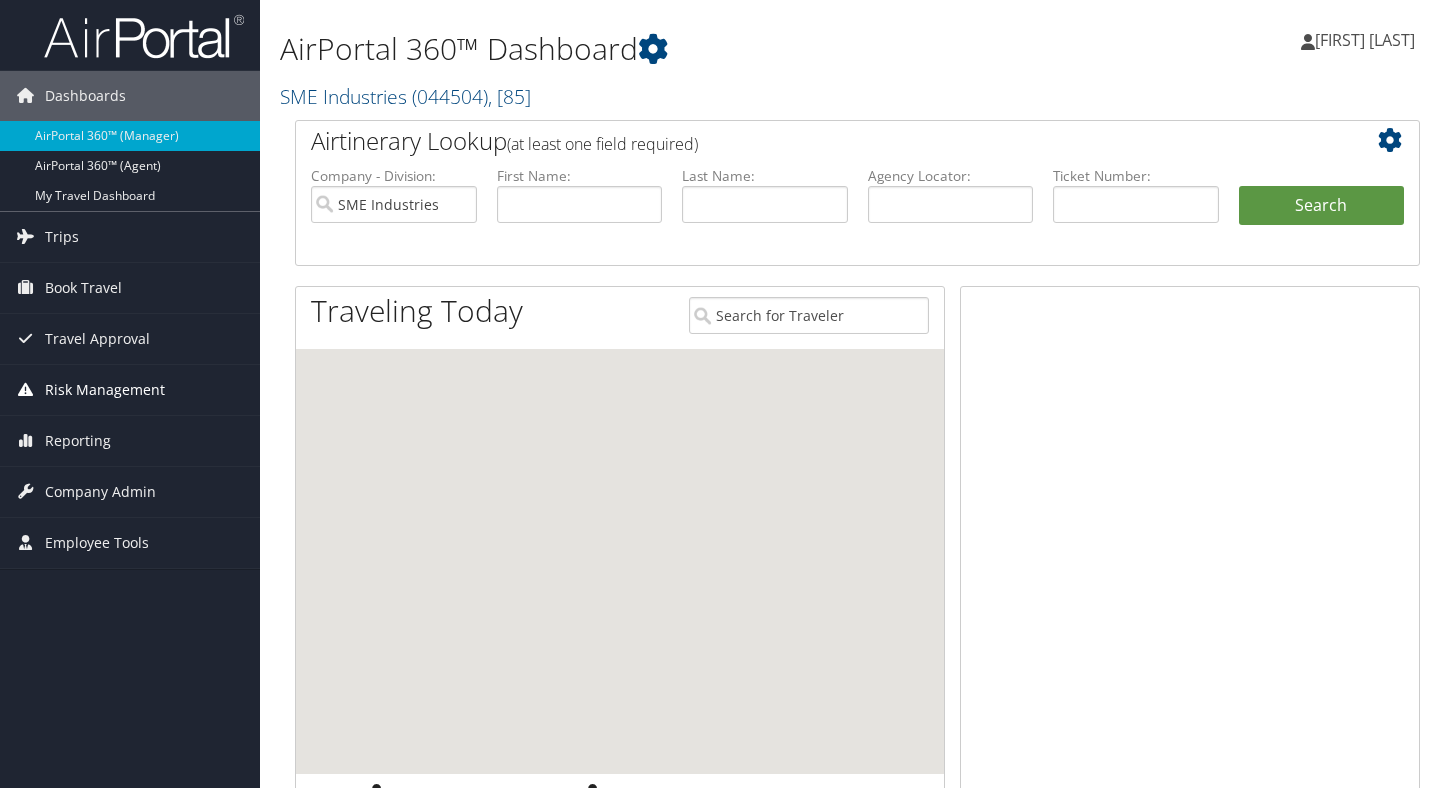 scroll, scrollTop: 0, scrollLeft: 0, axis: both 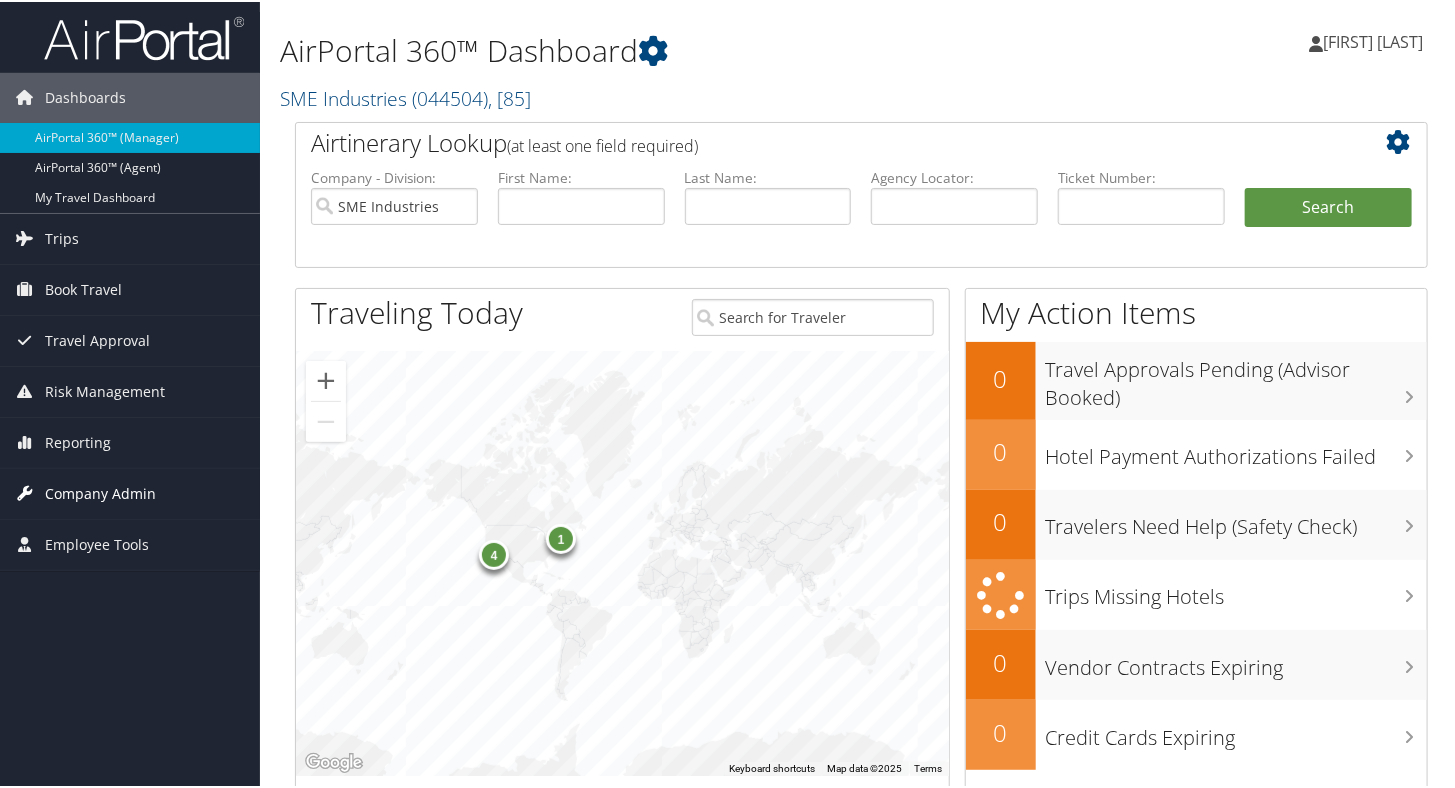 click on "Company Admin" at bounding box center (100, 492) 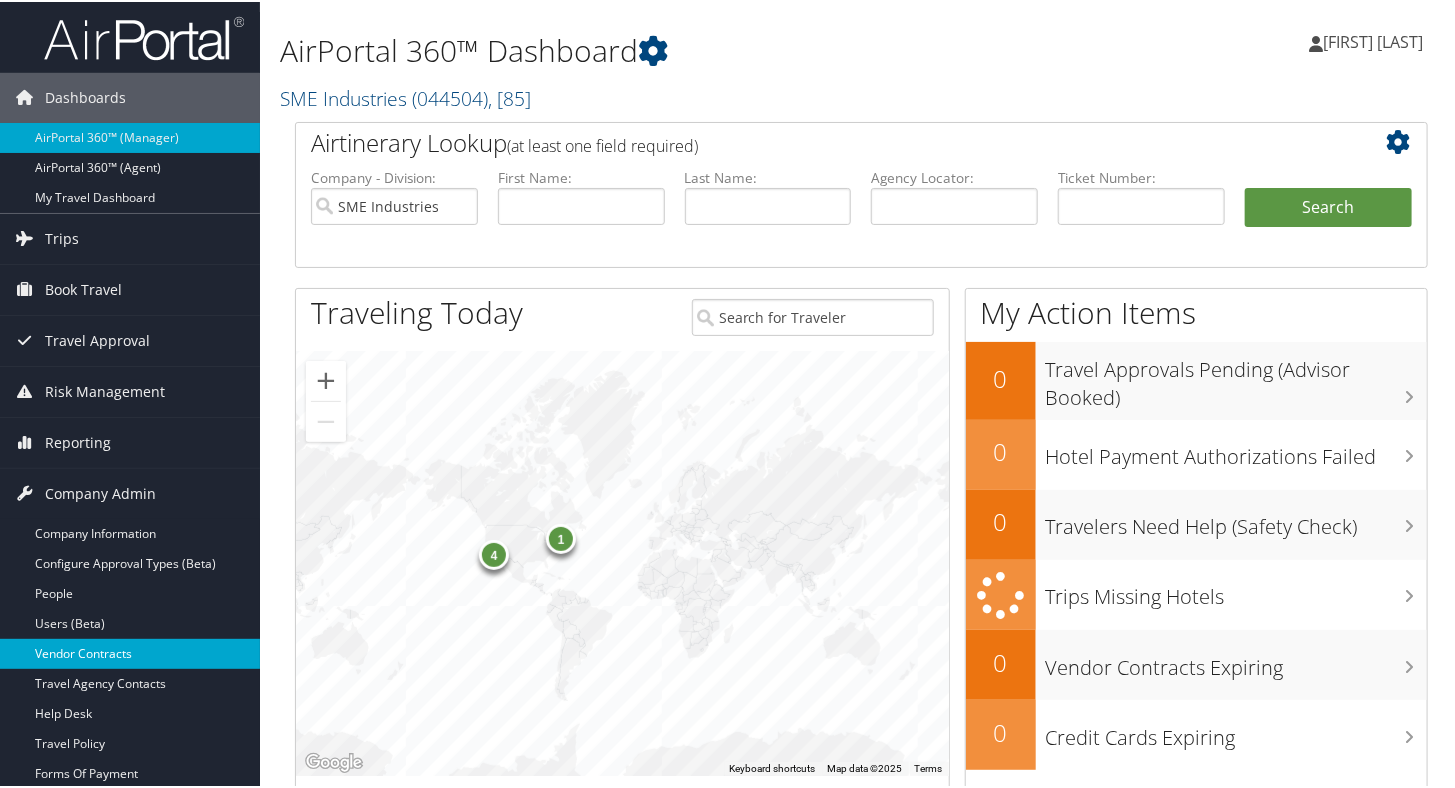 click on "Vendor Contracts" at bounding box center (130, 652) 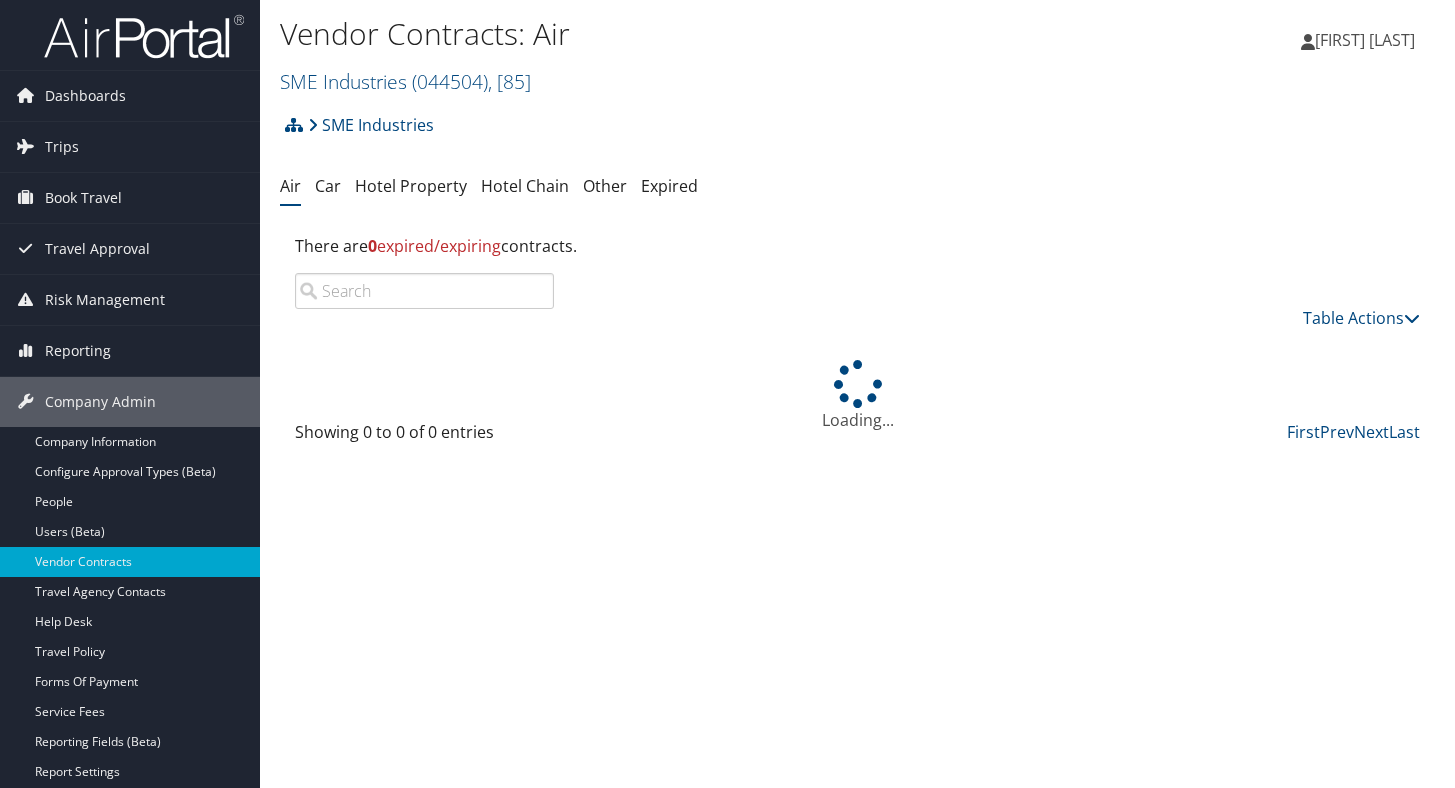 scroll, scrollTop: 0, scrollLeft: 0, axis: both 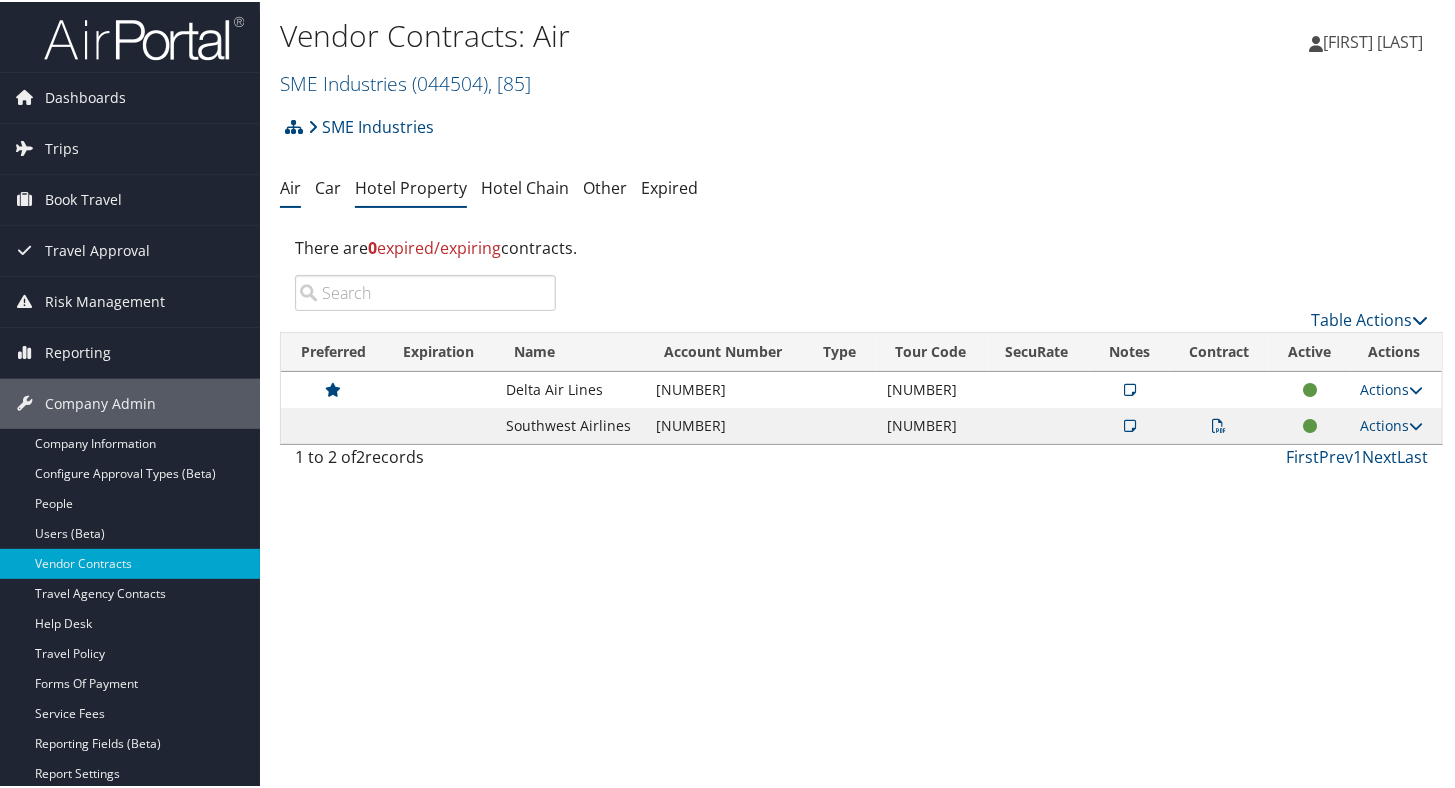 click on "Hotel Property" at bounding box center (411, 186) 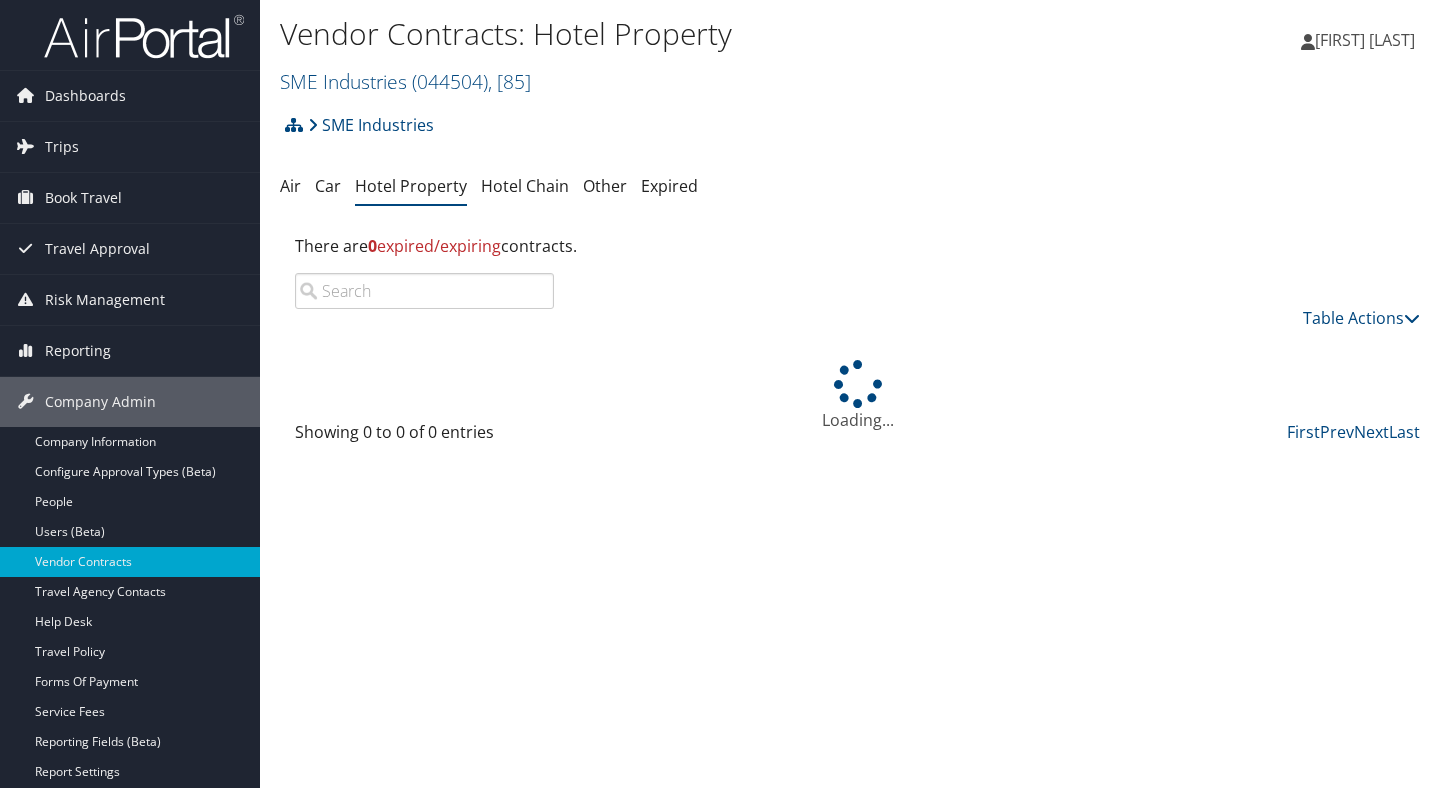 scroll, scrollTop: 0, scrollLeft: 0, axis: both 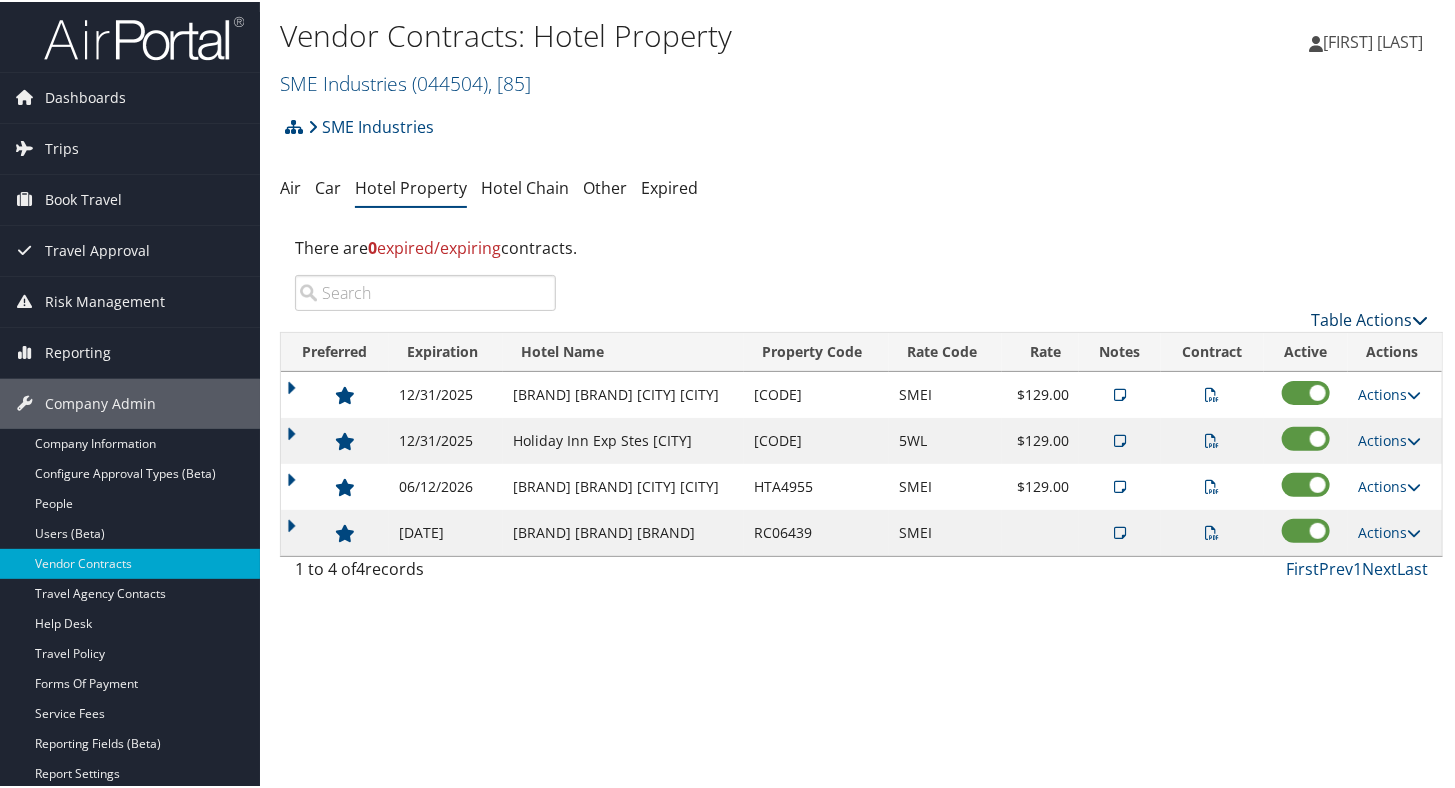 click on "Table Actions" at bounding box center (1369, 318) 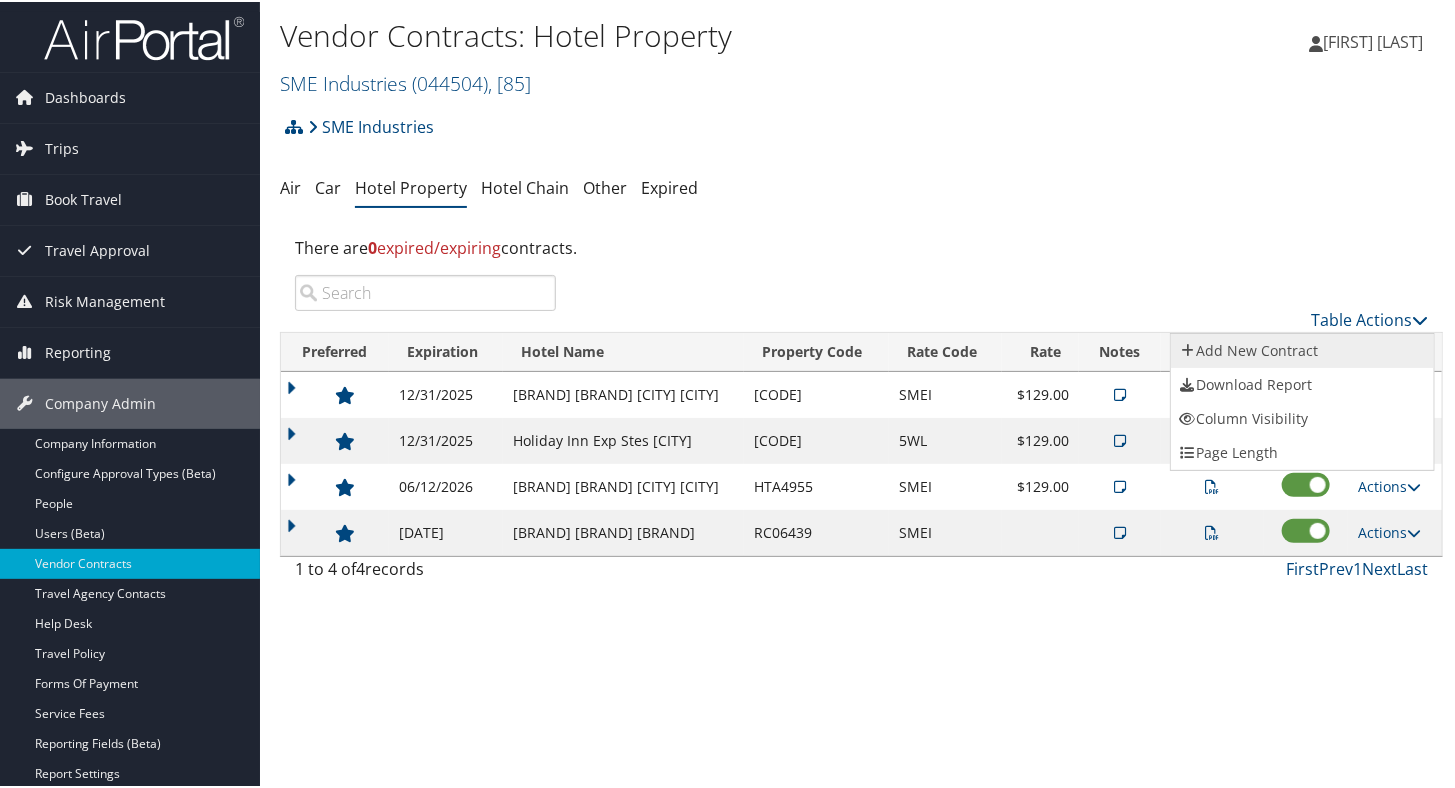 click on "Add New Contract" at bounding box center [1302, 349] 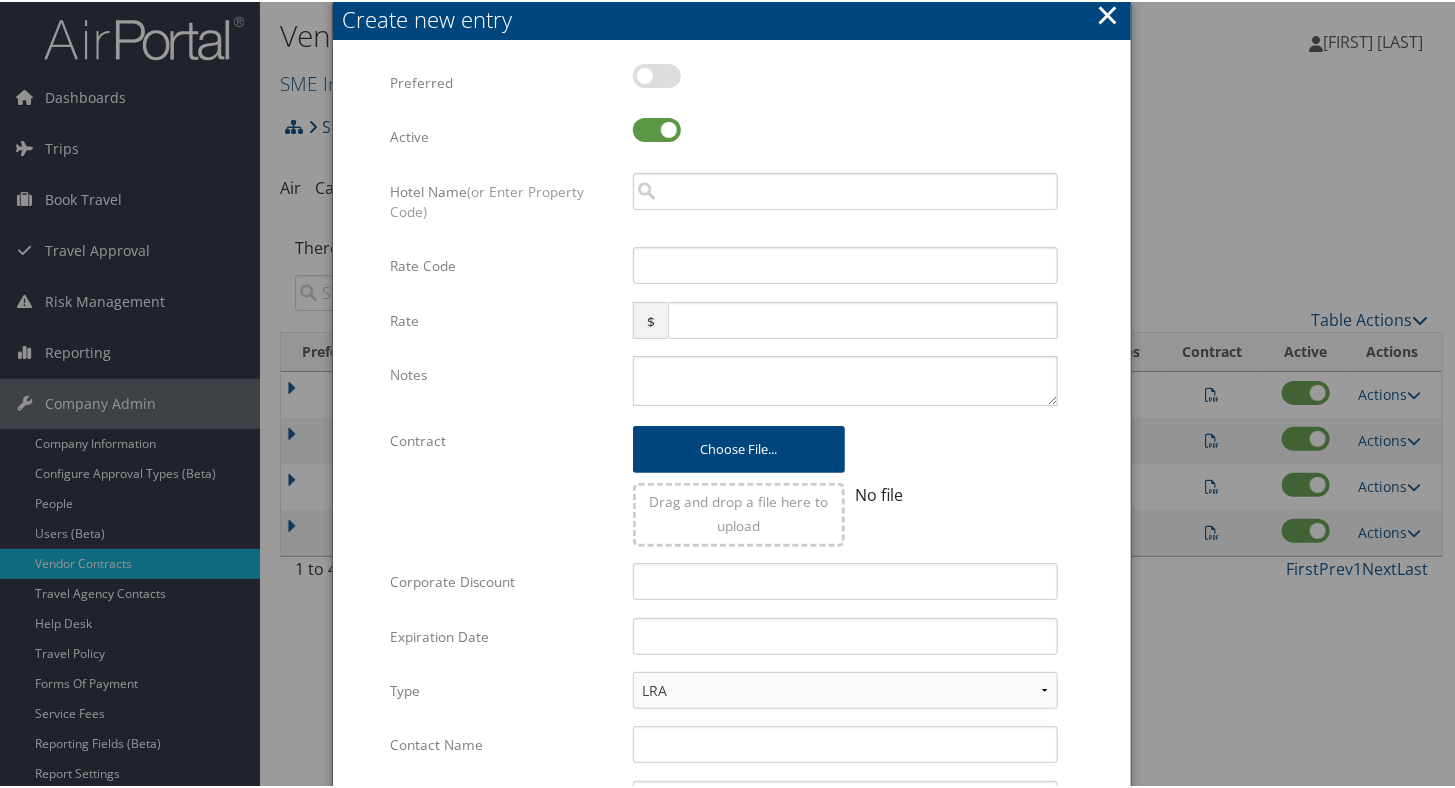 click at bounding box center [657, 74] 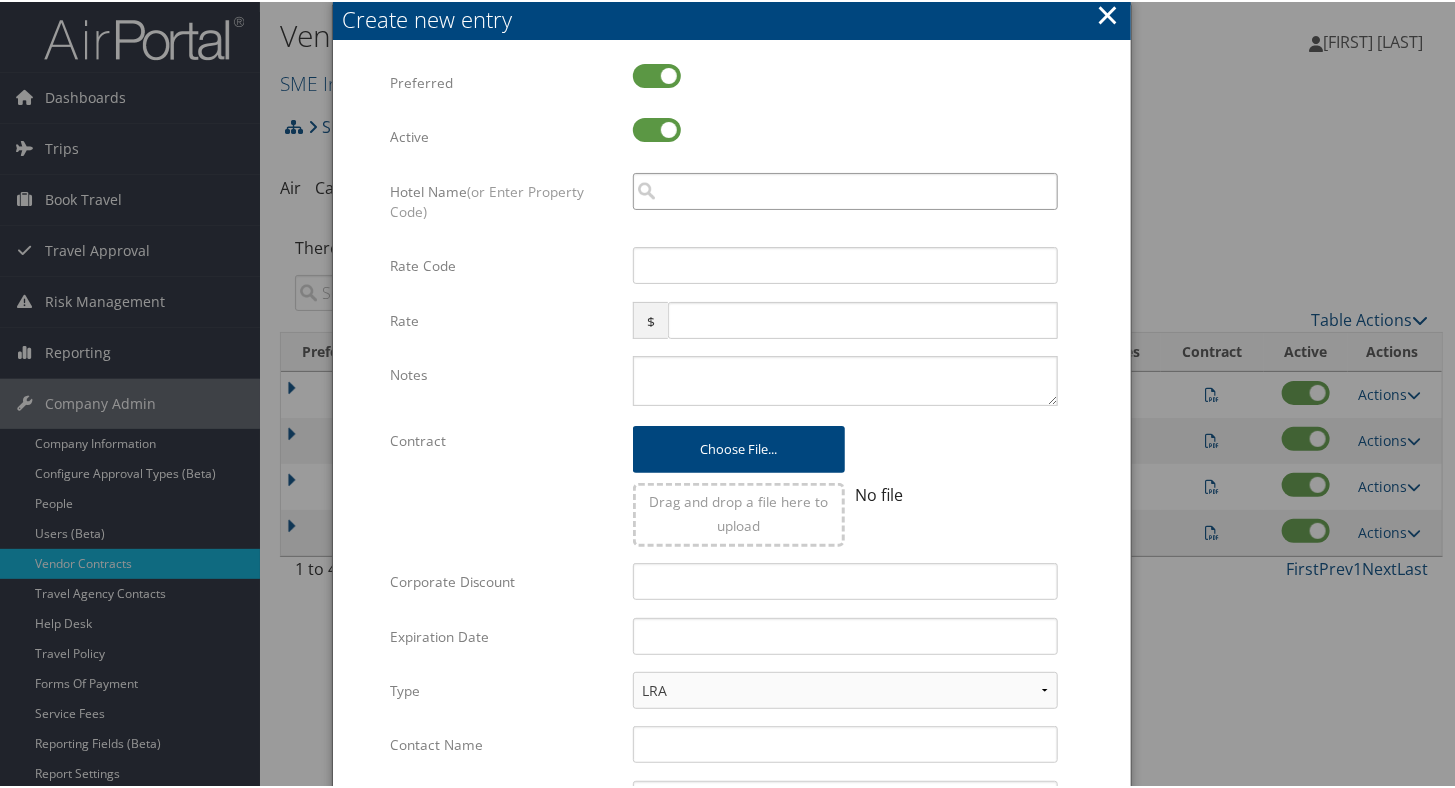 click at bounding box center (845, 189) 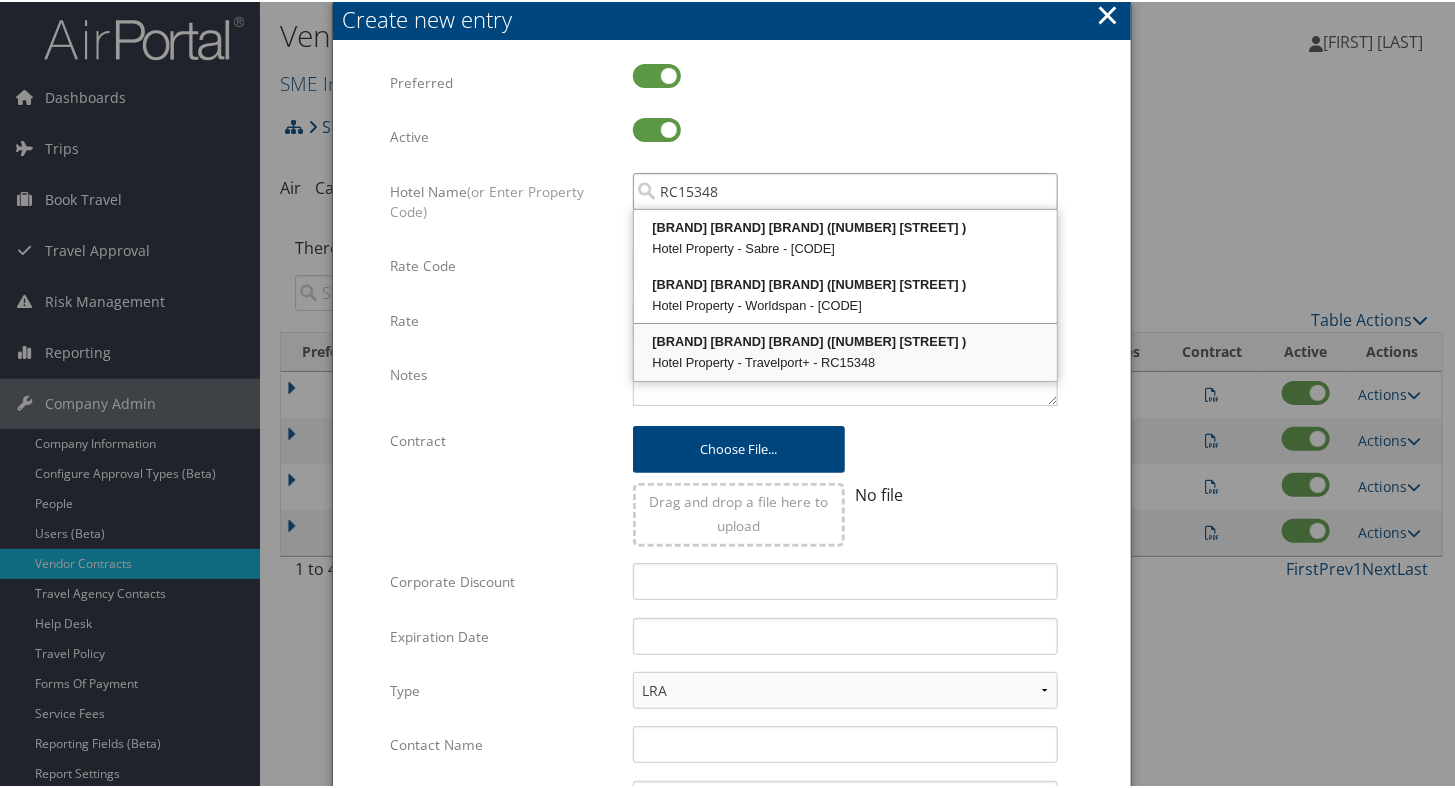 click on "Residence Inn Ii Sunn Marriott (1080 STEWART DR )" at bounding box center [845, 340] 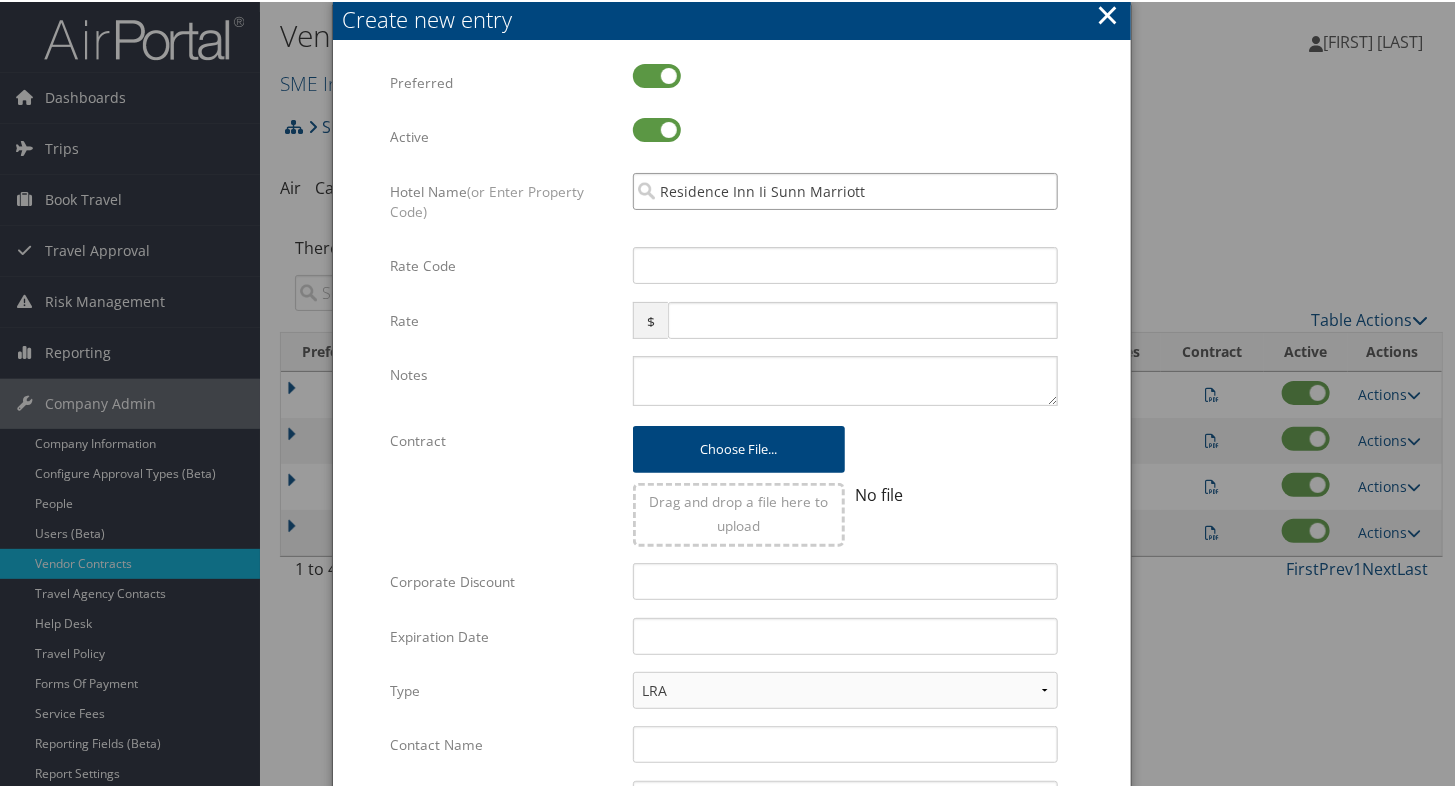 type on "Residence Inn Ii Sunn Marriott" 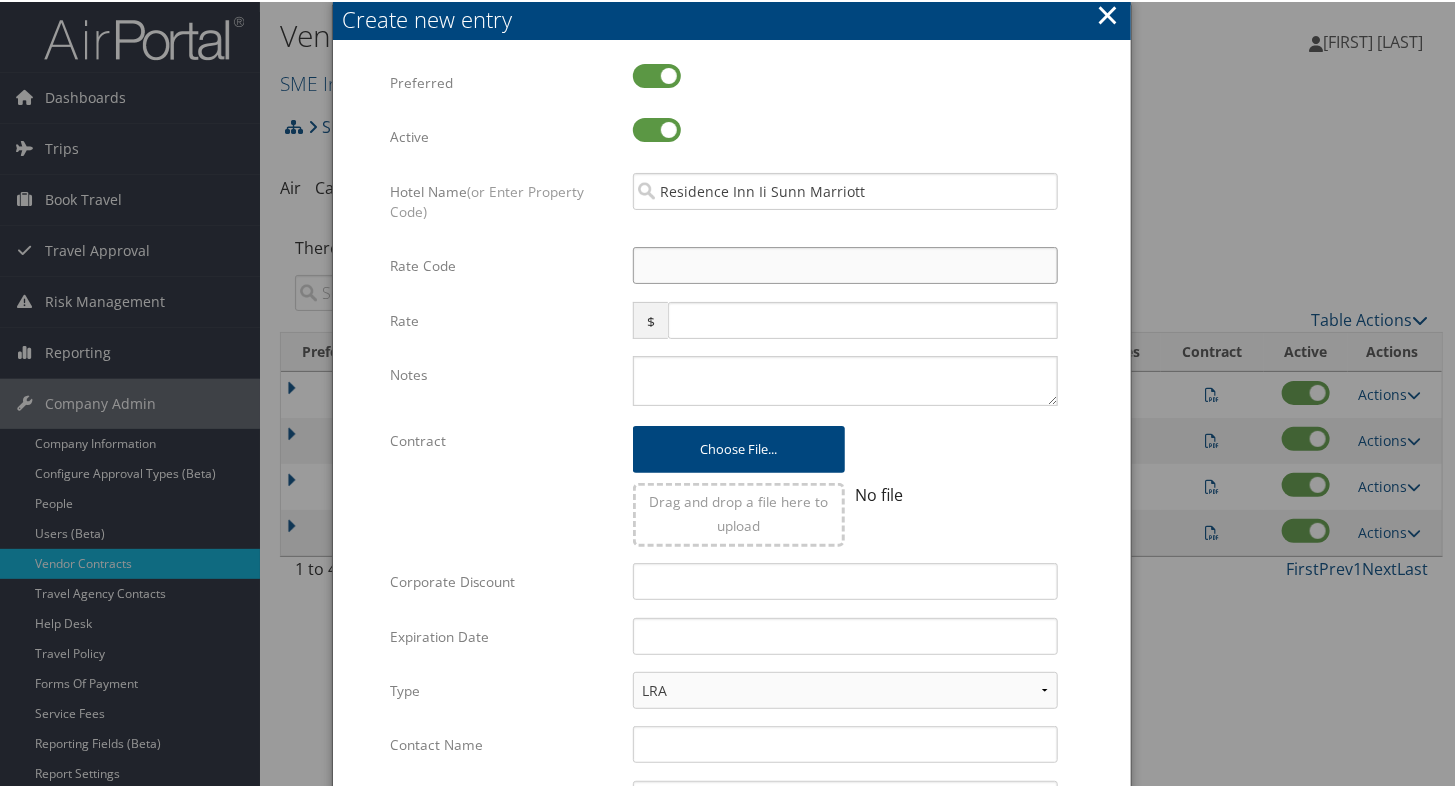 click on "Rate Code" at bounding box center [845, 263] 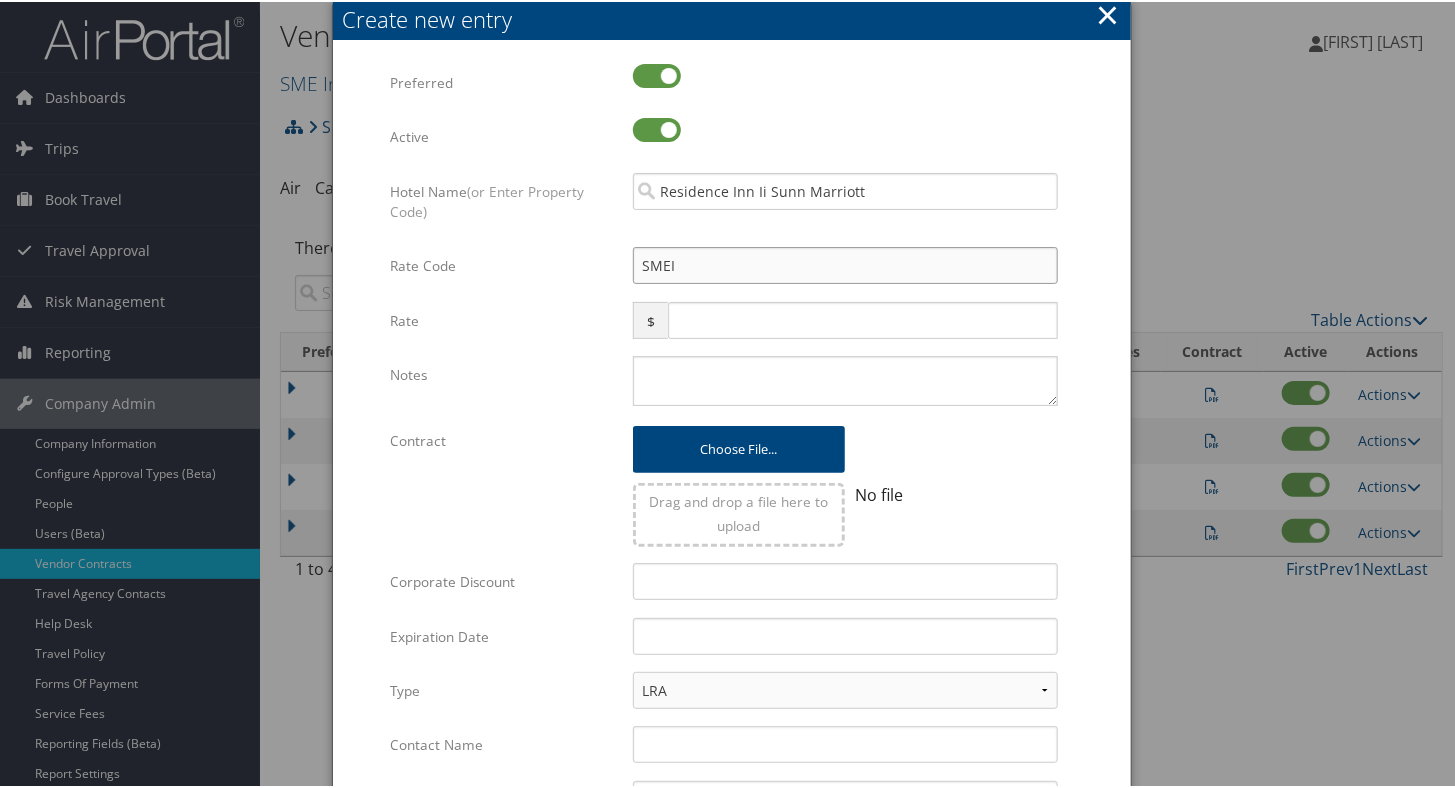 type on "SMEI" 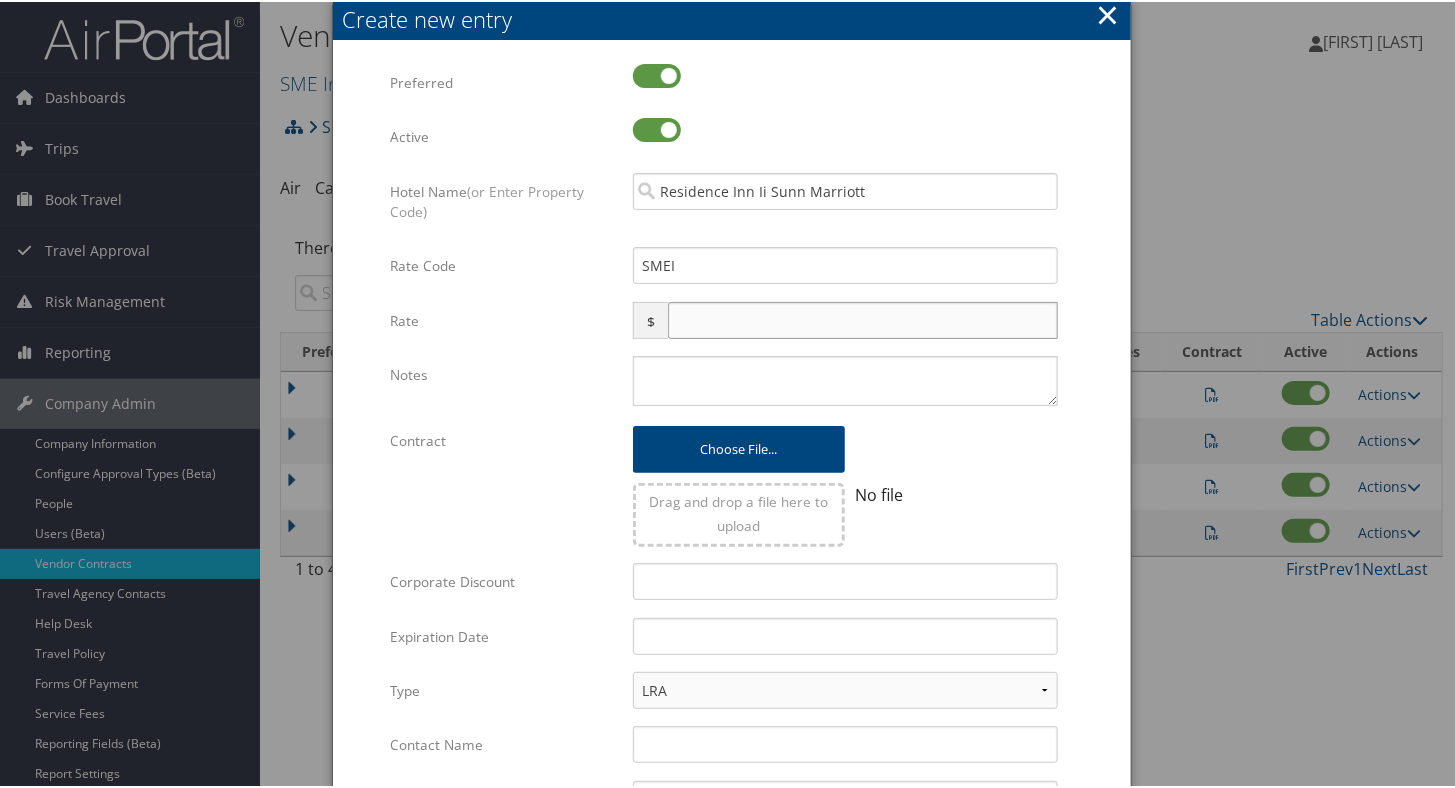 click at bounding box center (862, 318) 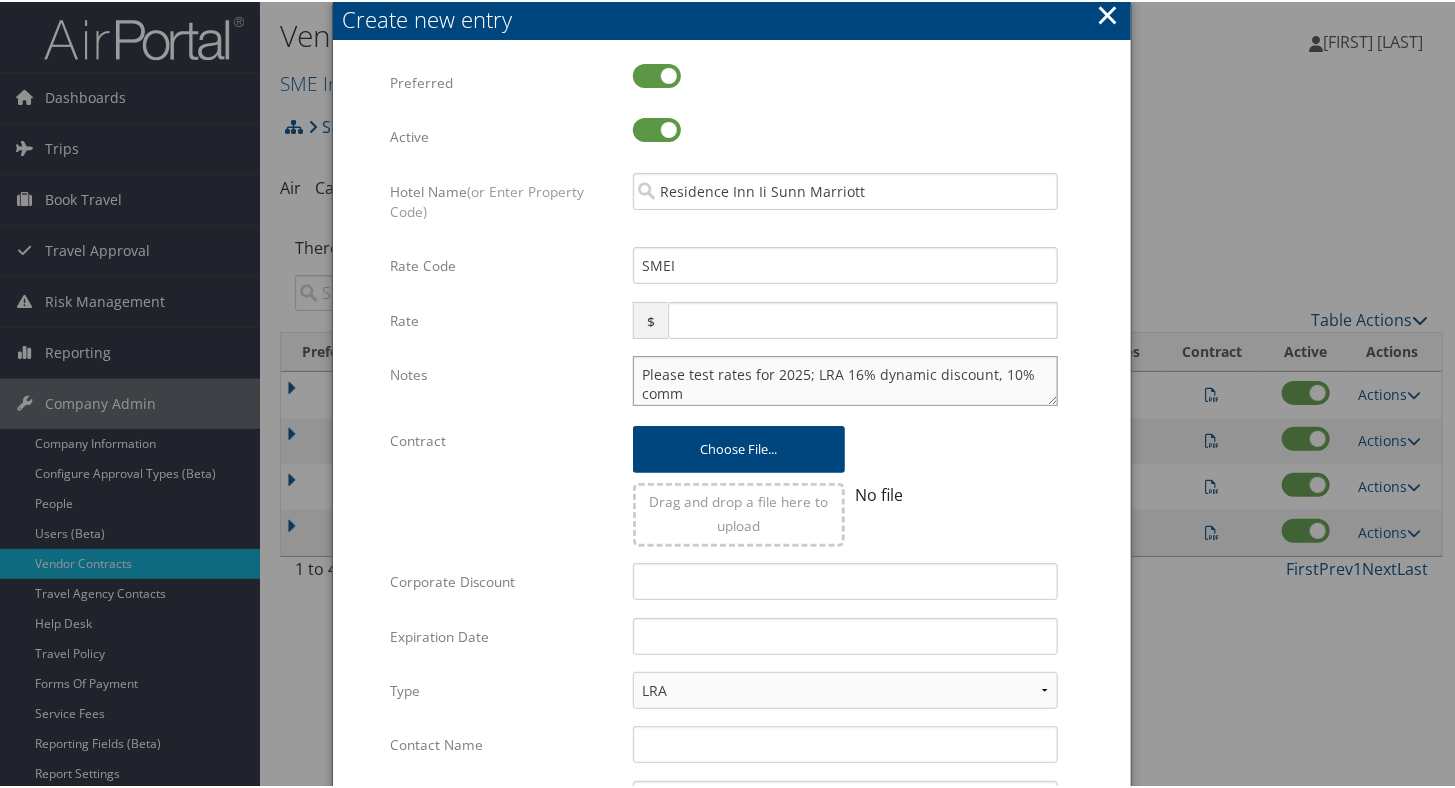 type on "Please test rates for 2025; LRA 16% dynamic discount, 10% comm" 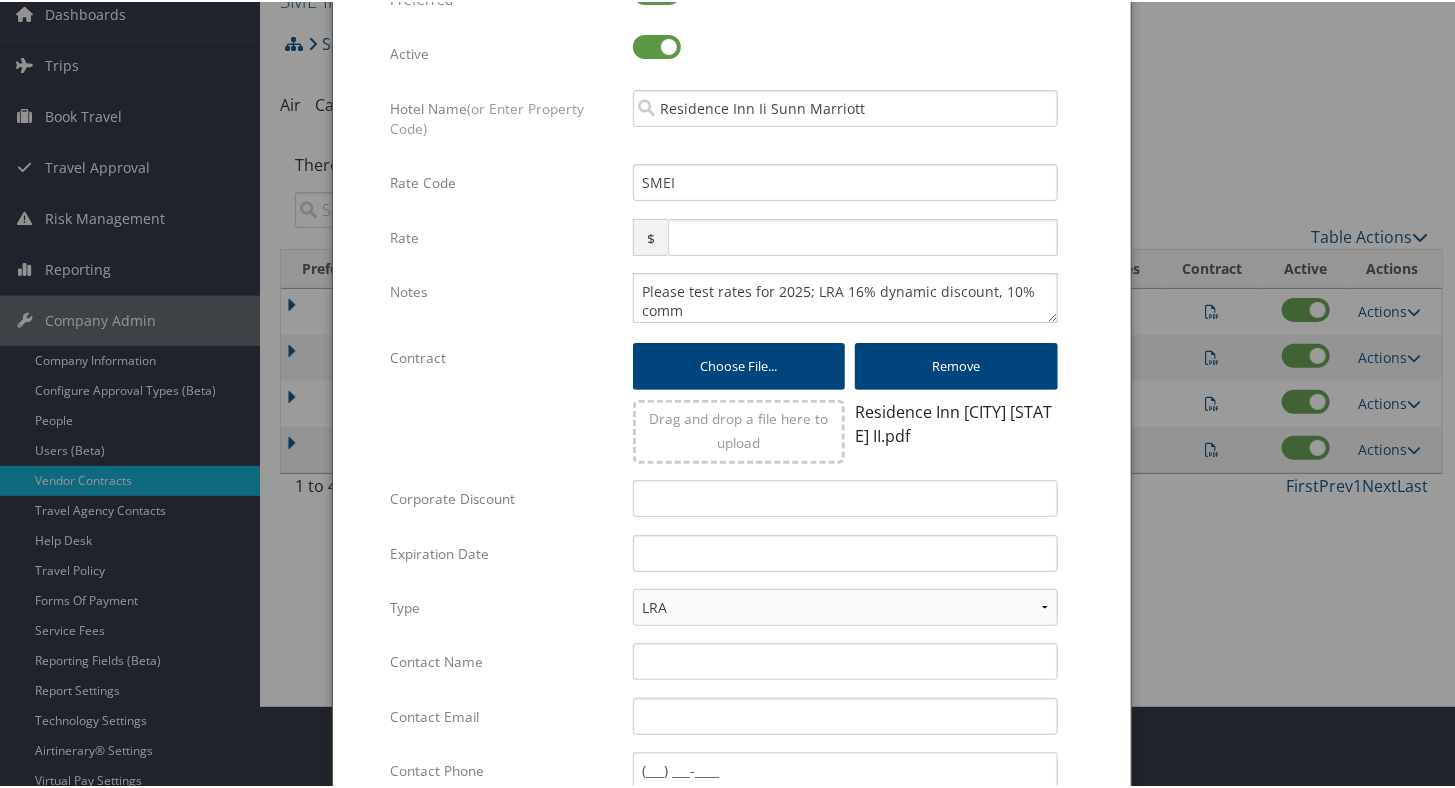 scroll, scrollTop: 200, scrollLeft: 0, axis: vertical 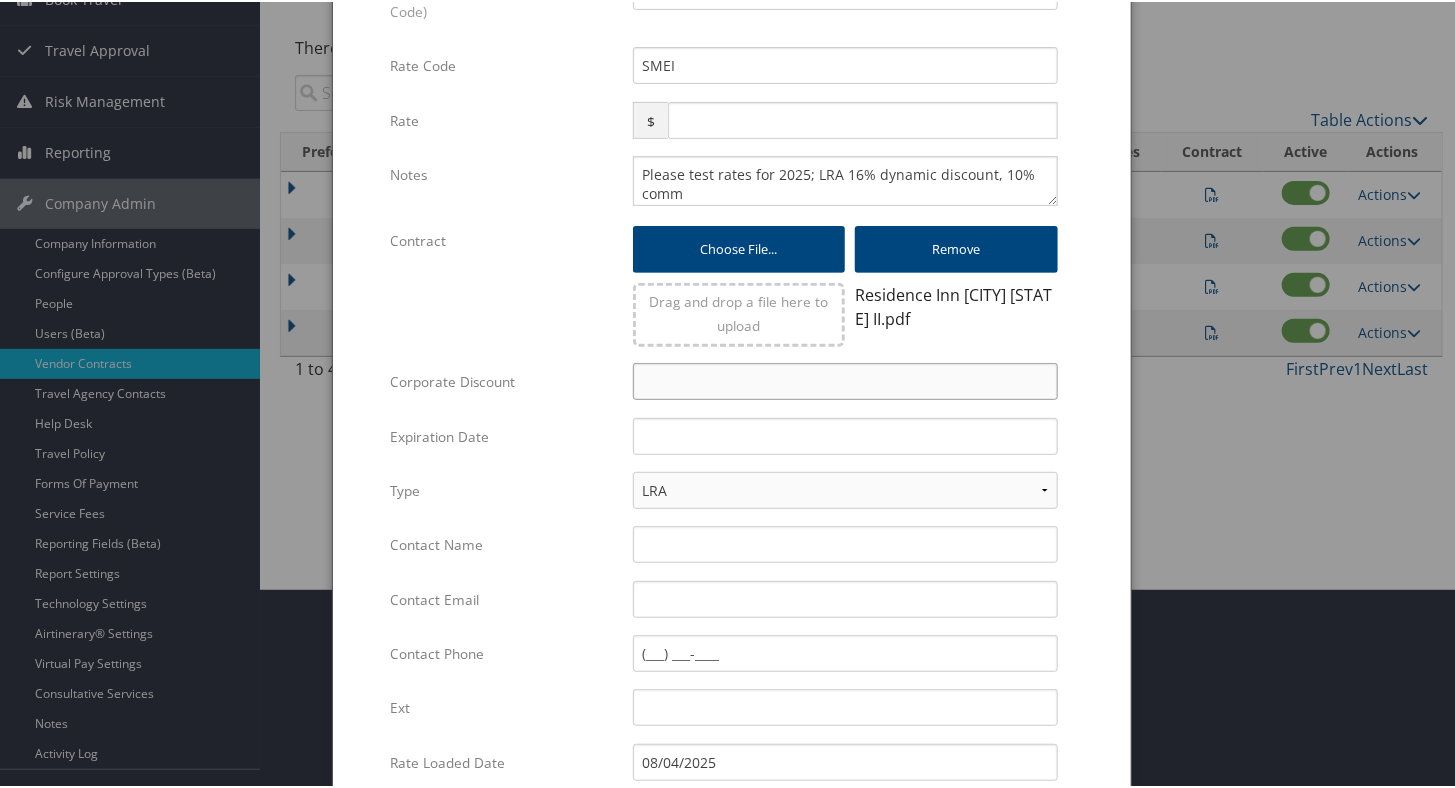 click on "Corporate Discount" at bounding box center [845, 379] 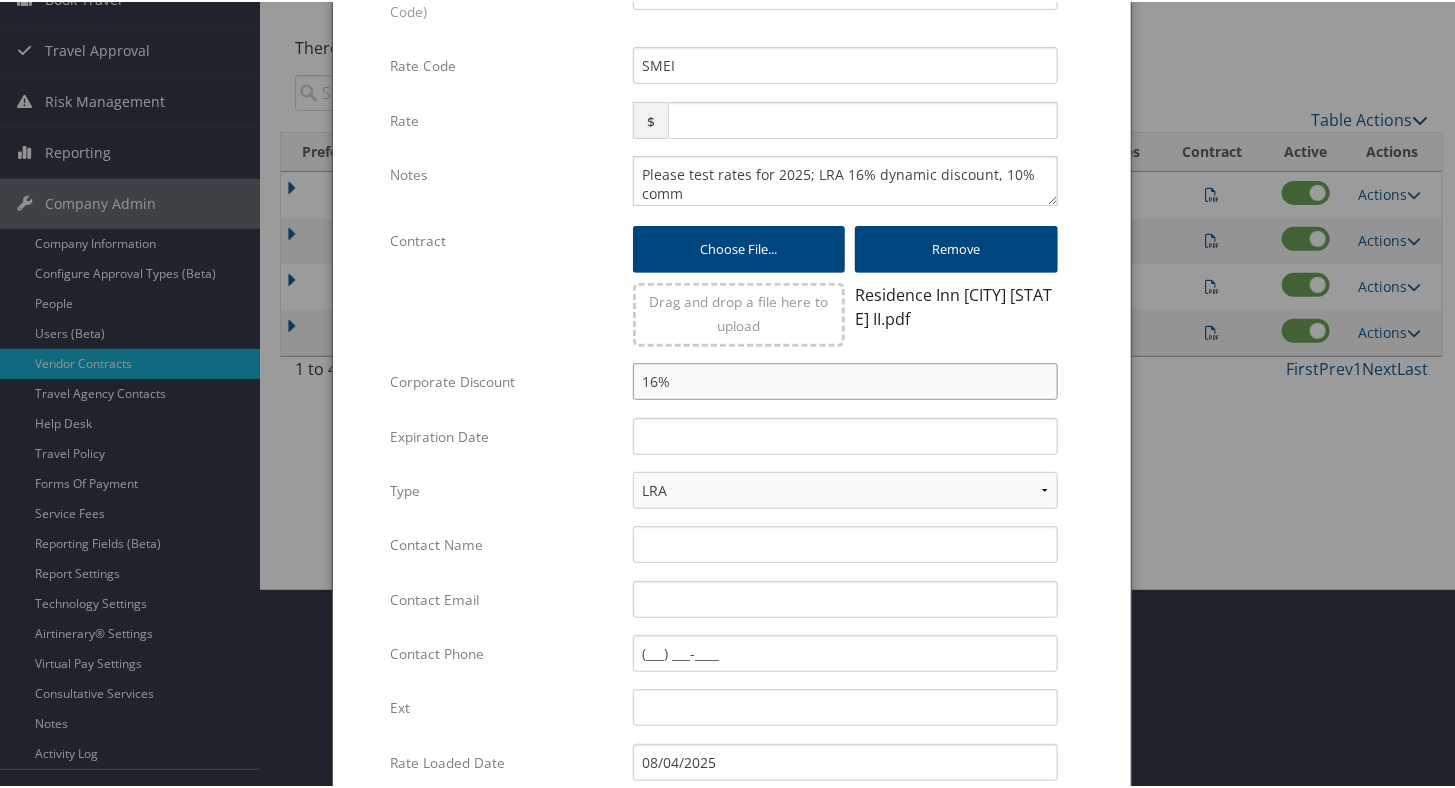 type on "16%" 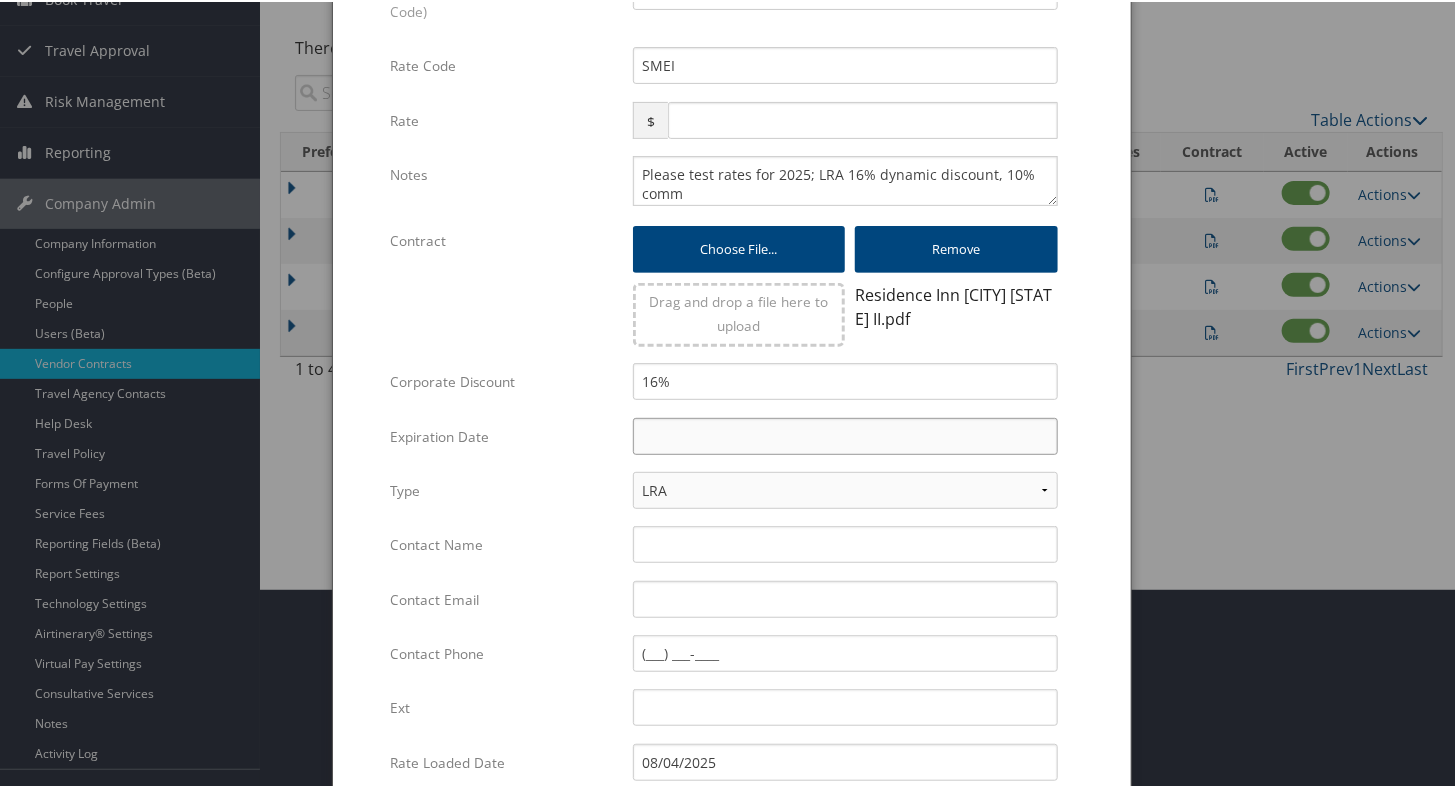 click at bounding box center (845, 434) 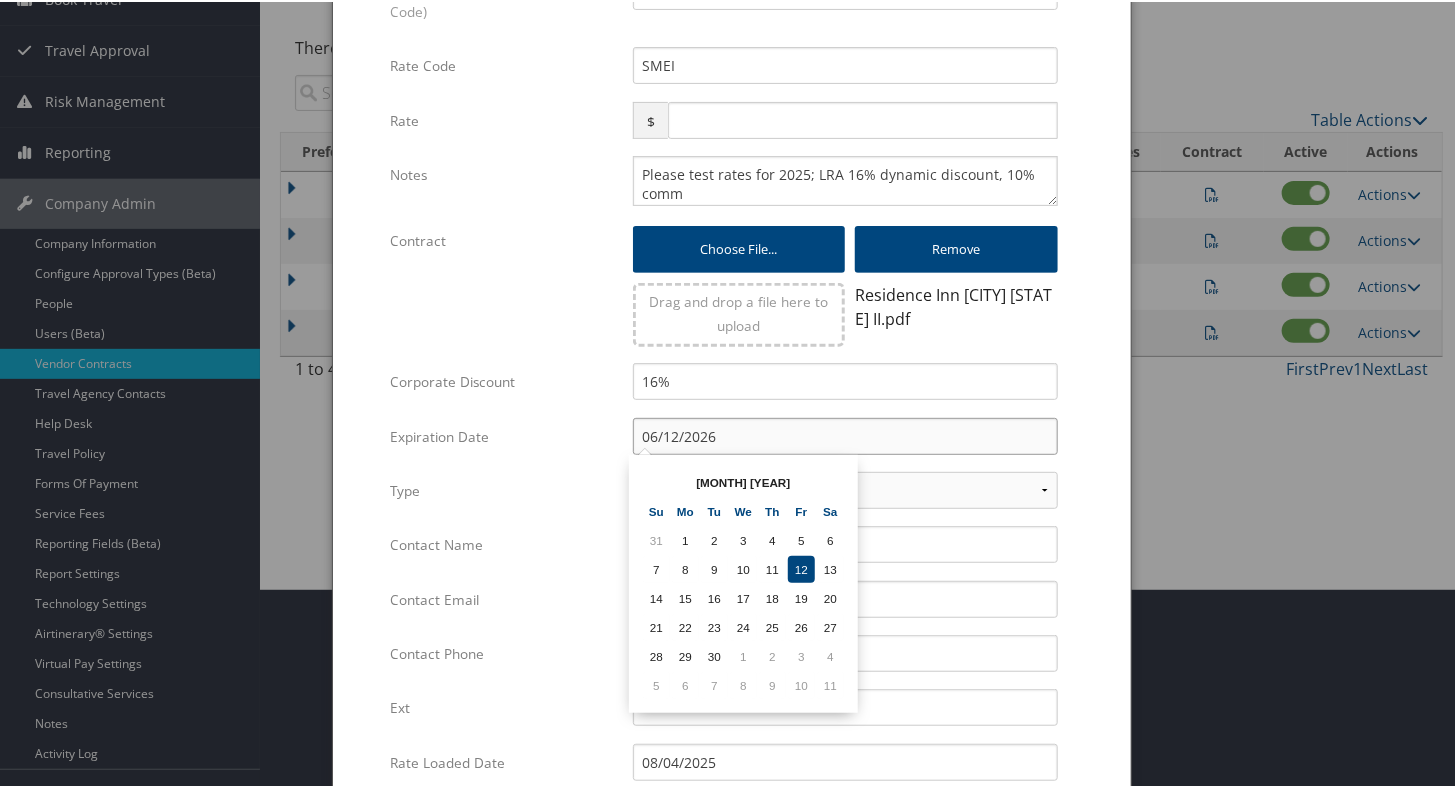 type on "06/12/2026" 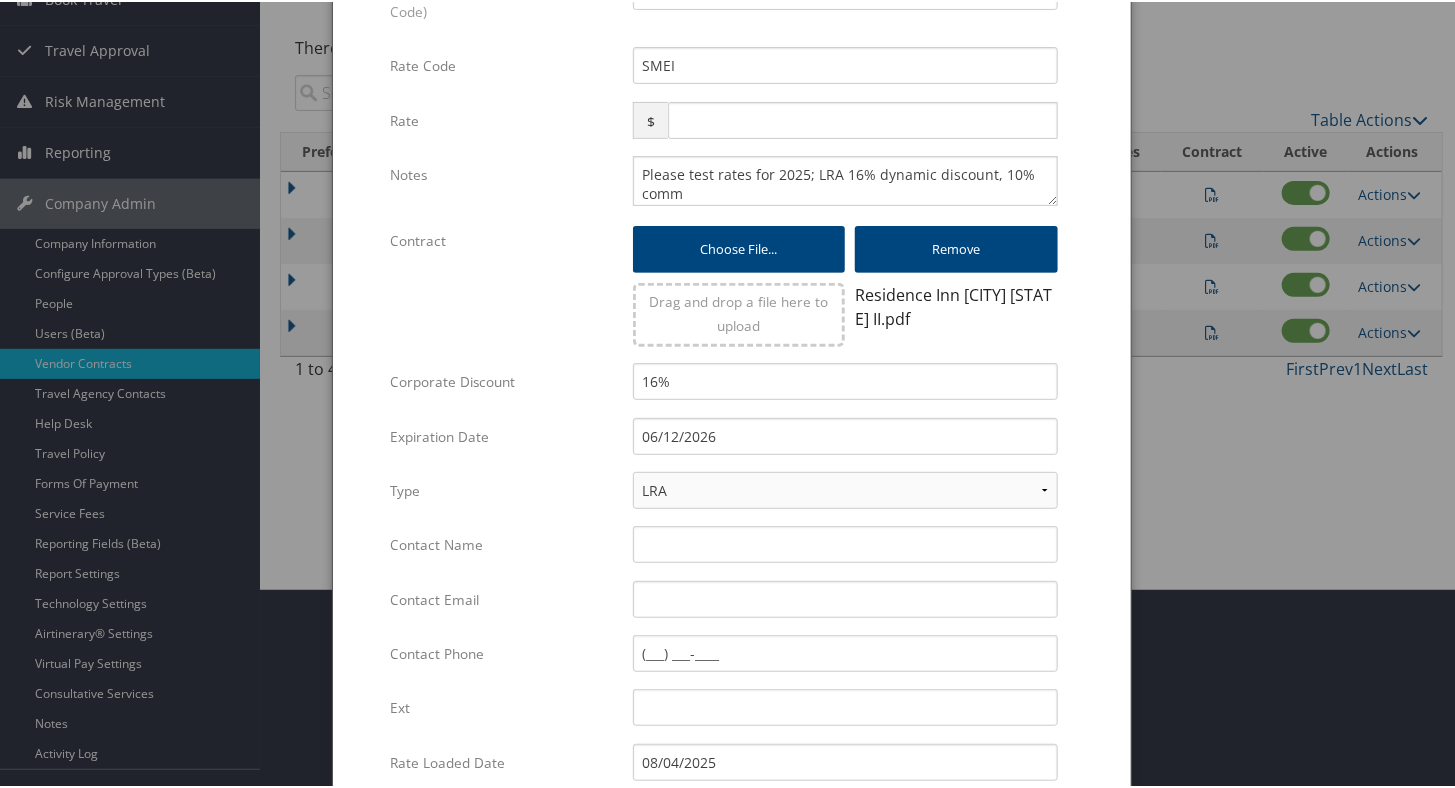 drag, startPoint x: 454, startPoint y: 478, endPoint x: 572, endPoint y: 538, distance: 132.37825 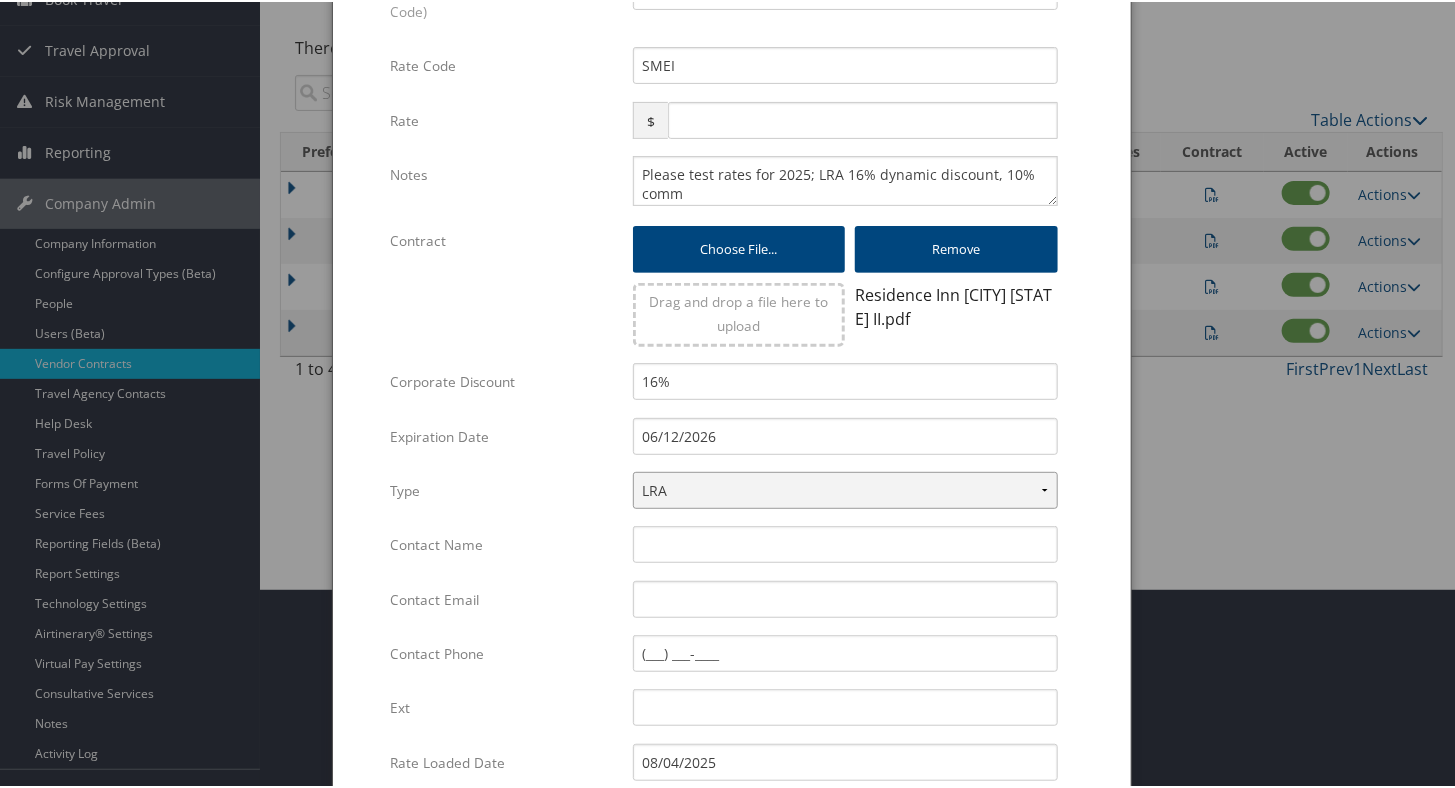click on "LRA NLRA" at bounding box center (845, 488) 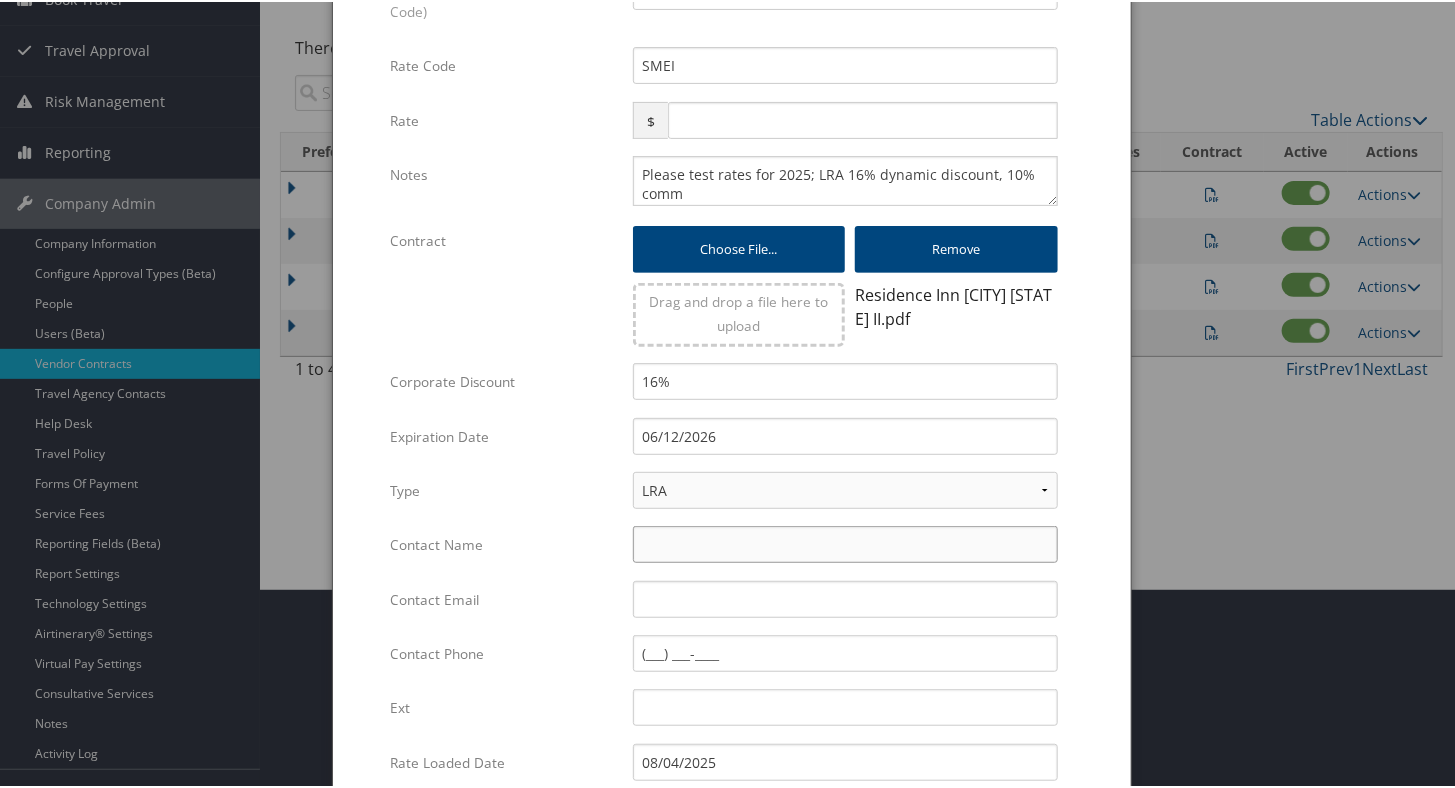 click on "Contact Name" at bounding box center [845, 542] 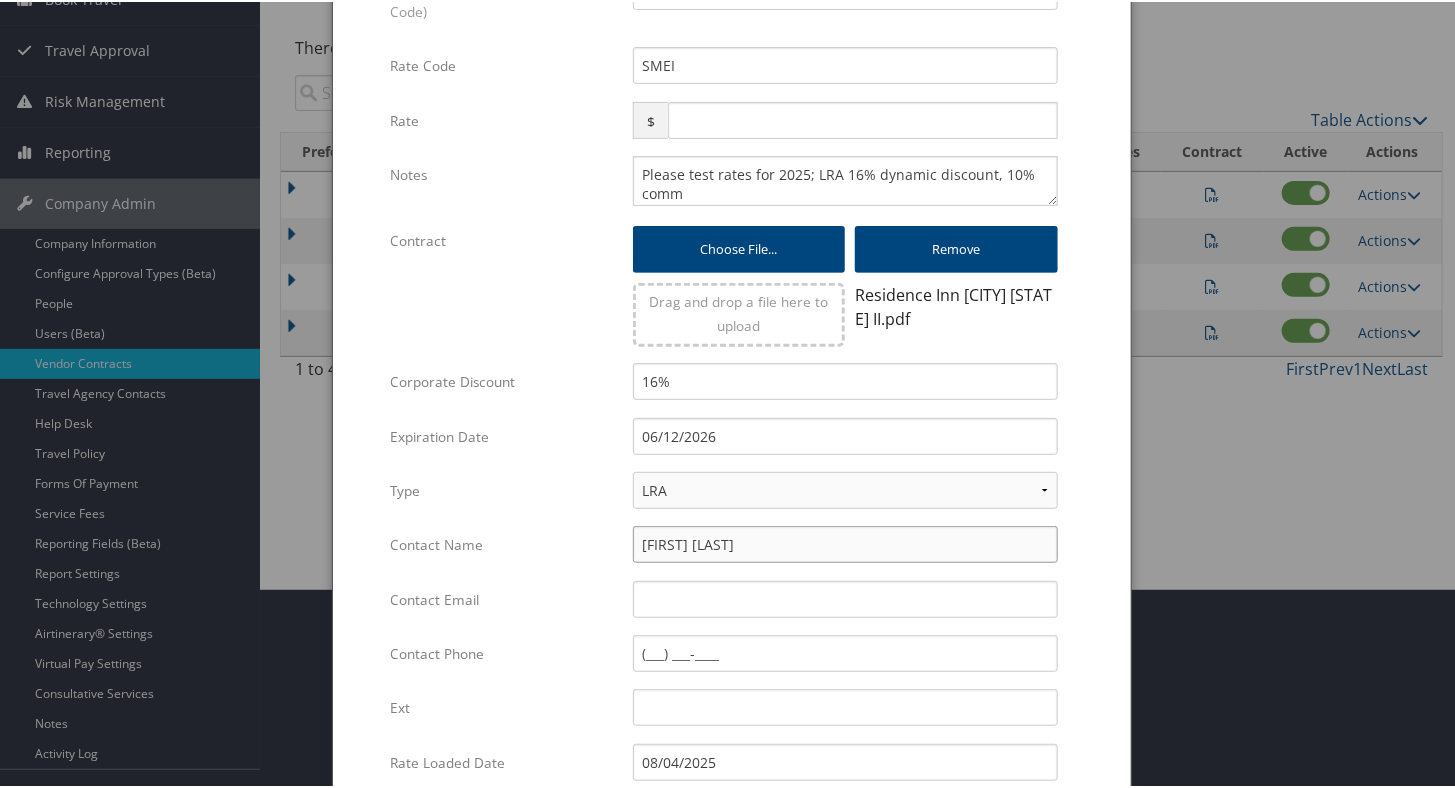 type on "Krishelle Cruz" 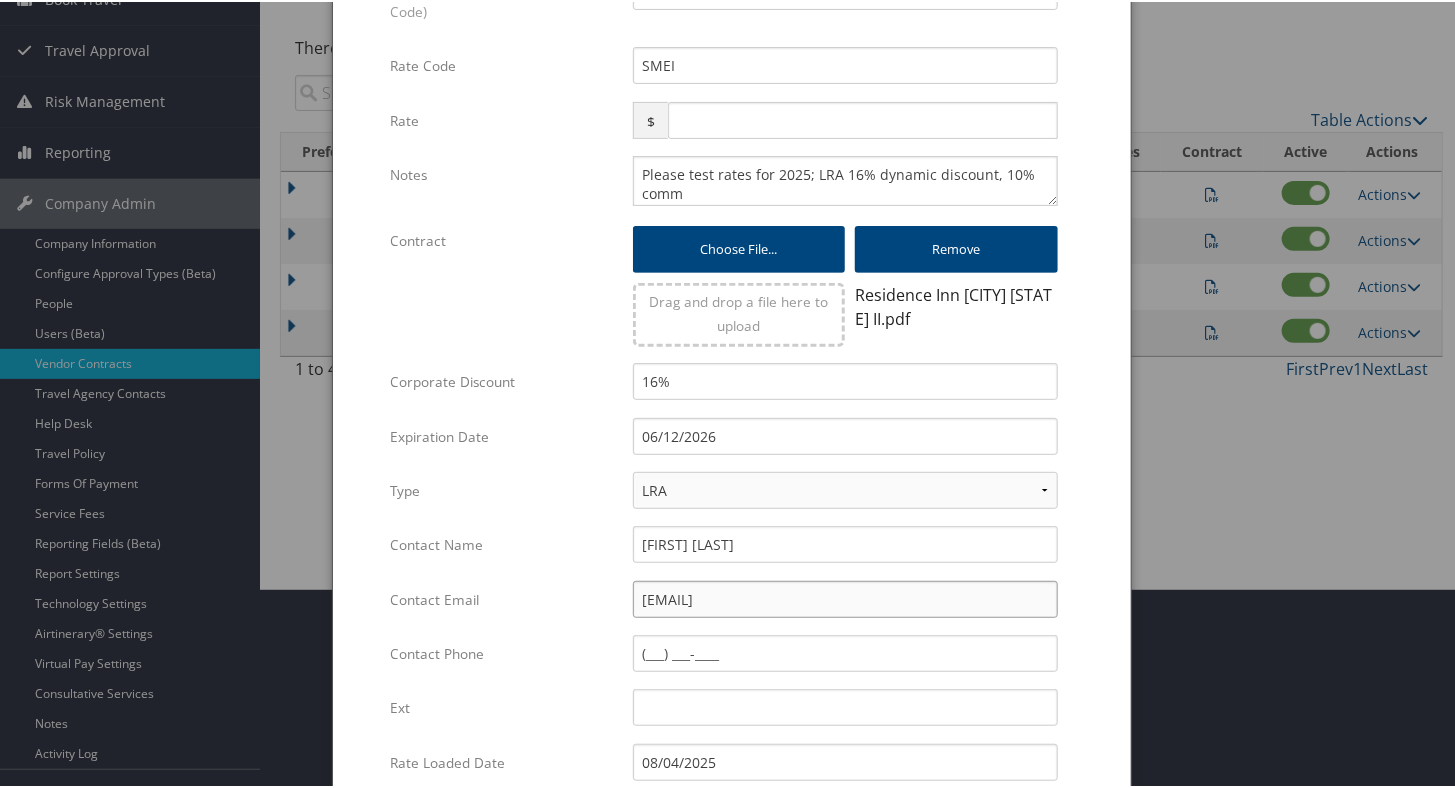 type on "kjcruz@ih-corp.com" 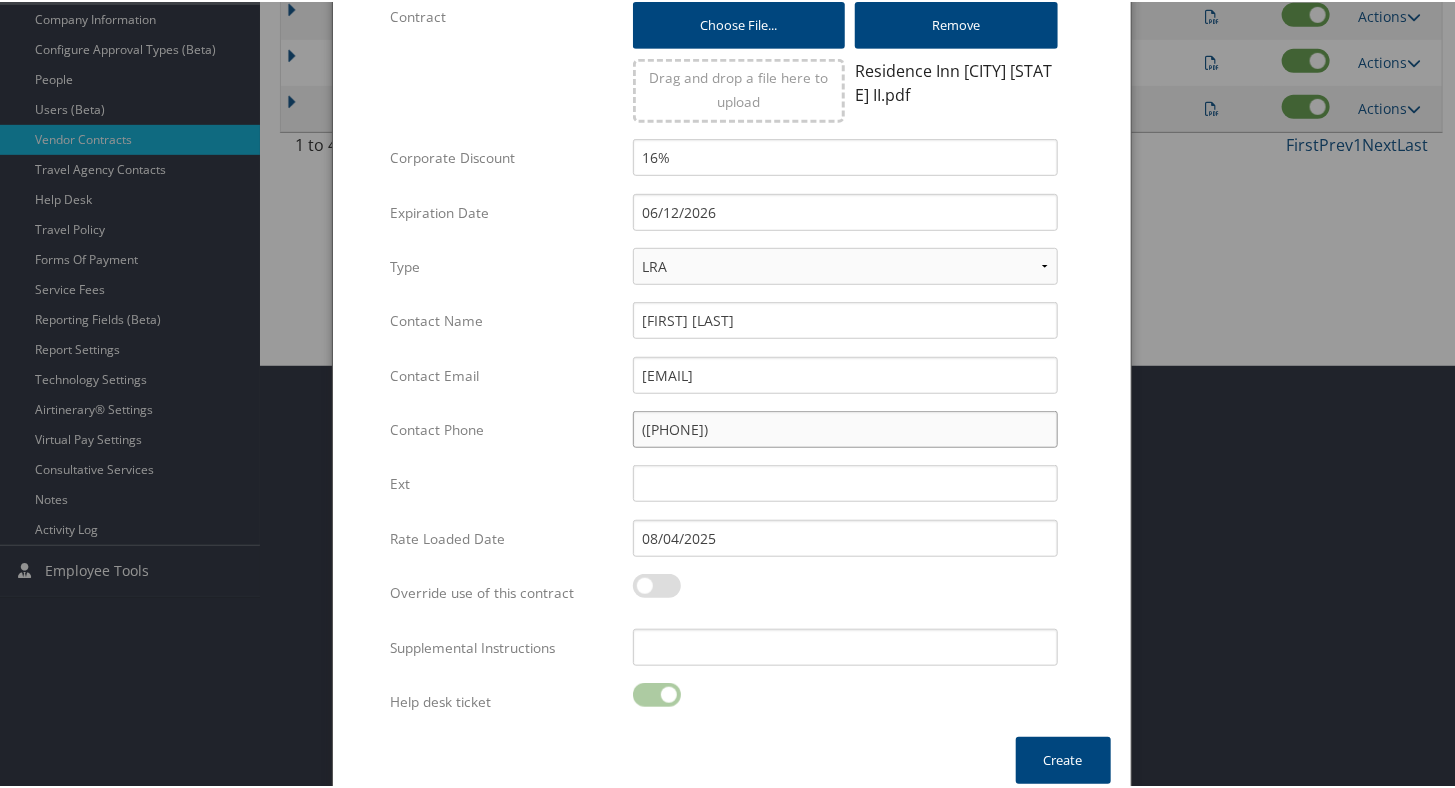 scroll, scrollTop: 438, scrollLeft: 0, axis: vertical 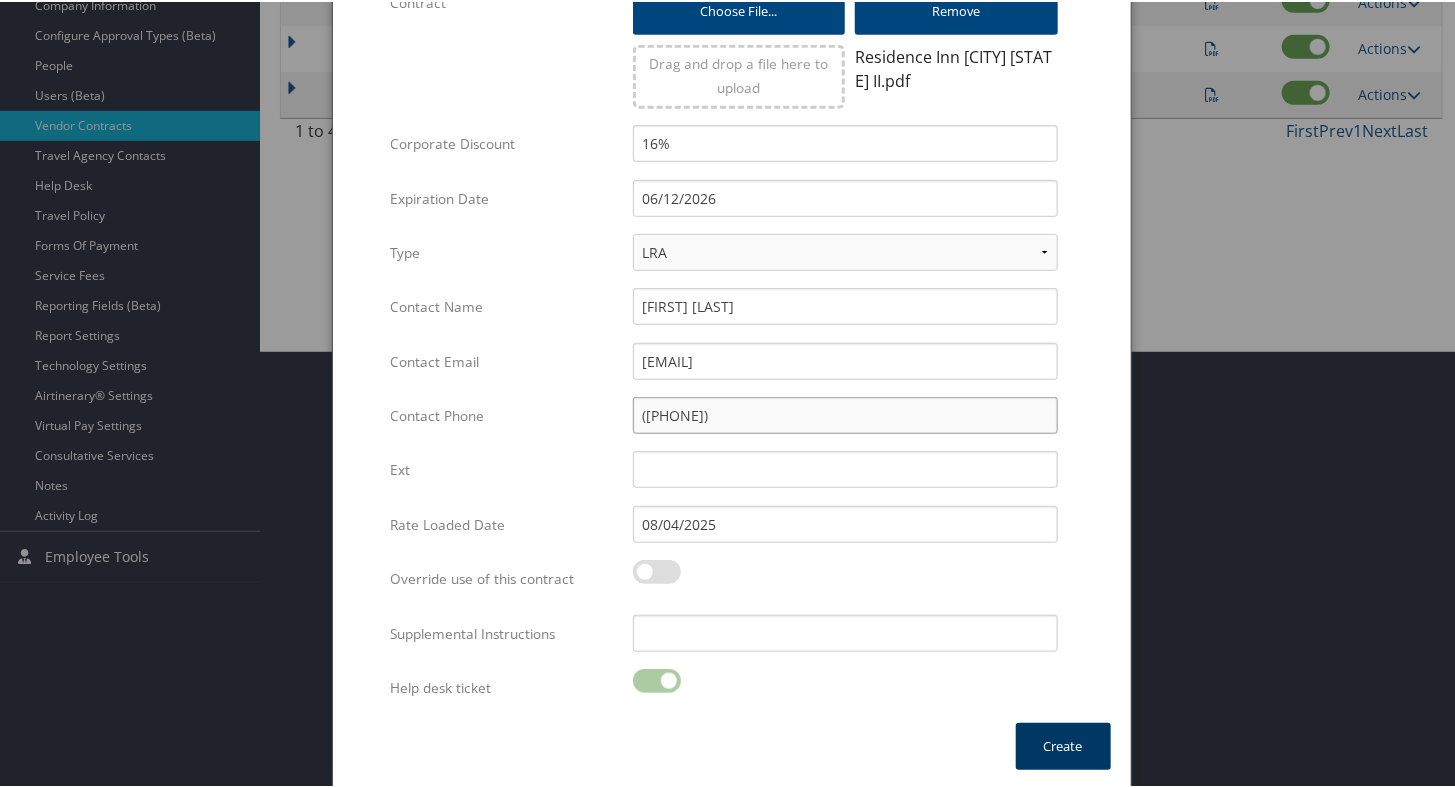 type on "(904) 613-6644" 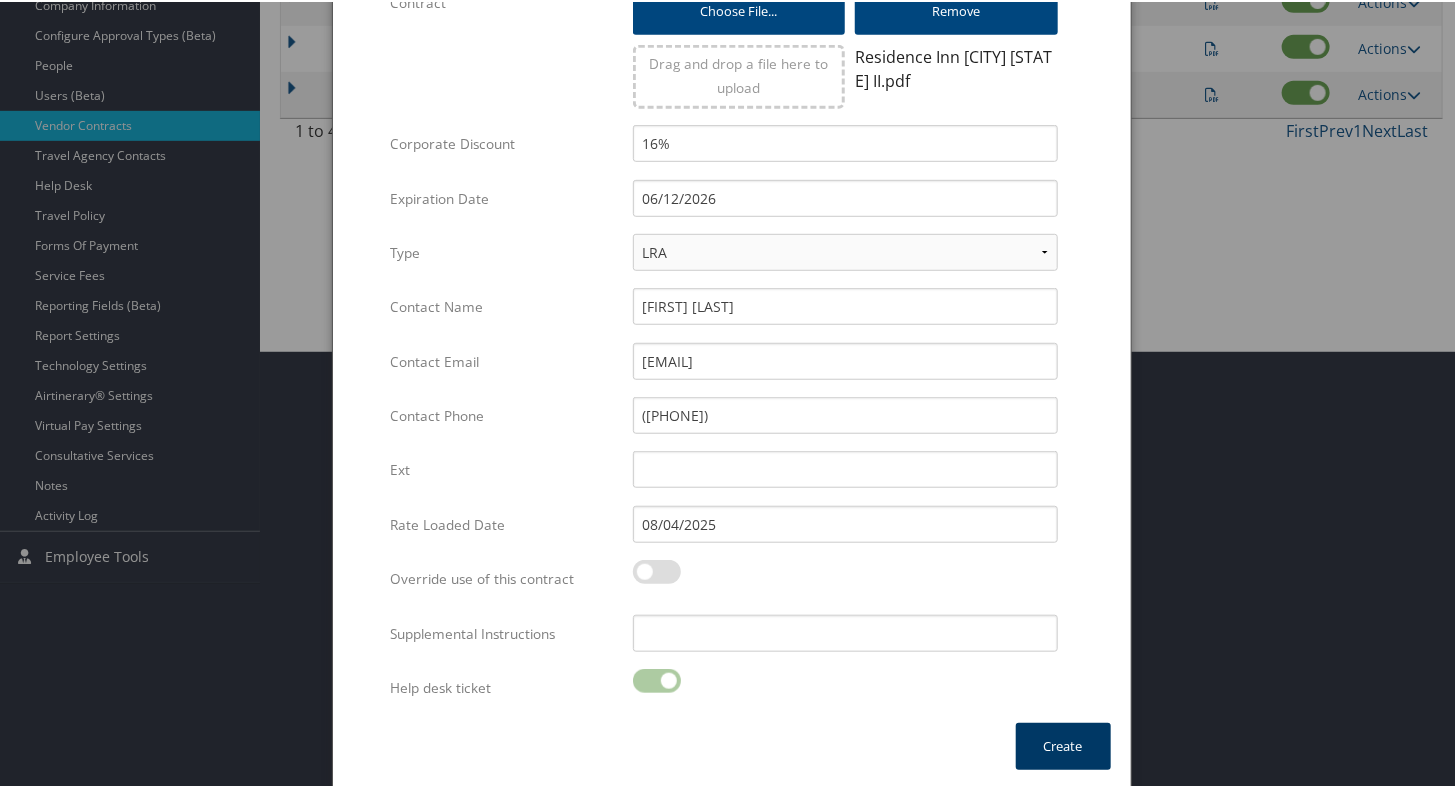 click on "Create" at bounding box center [1063, 744] 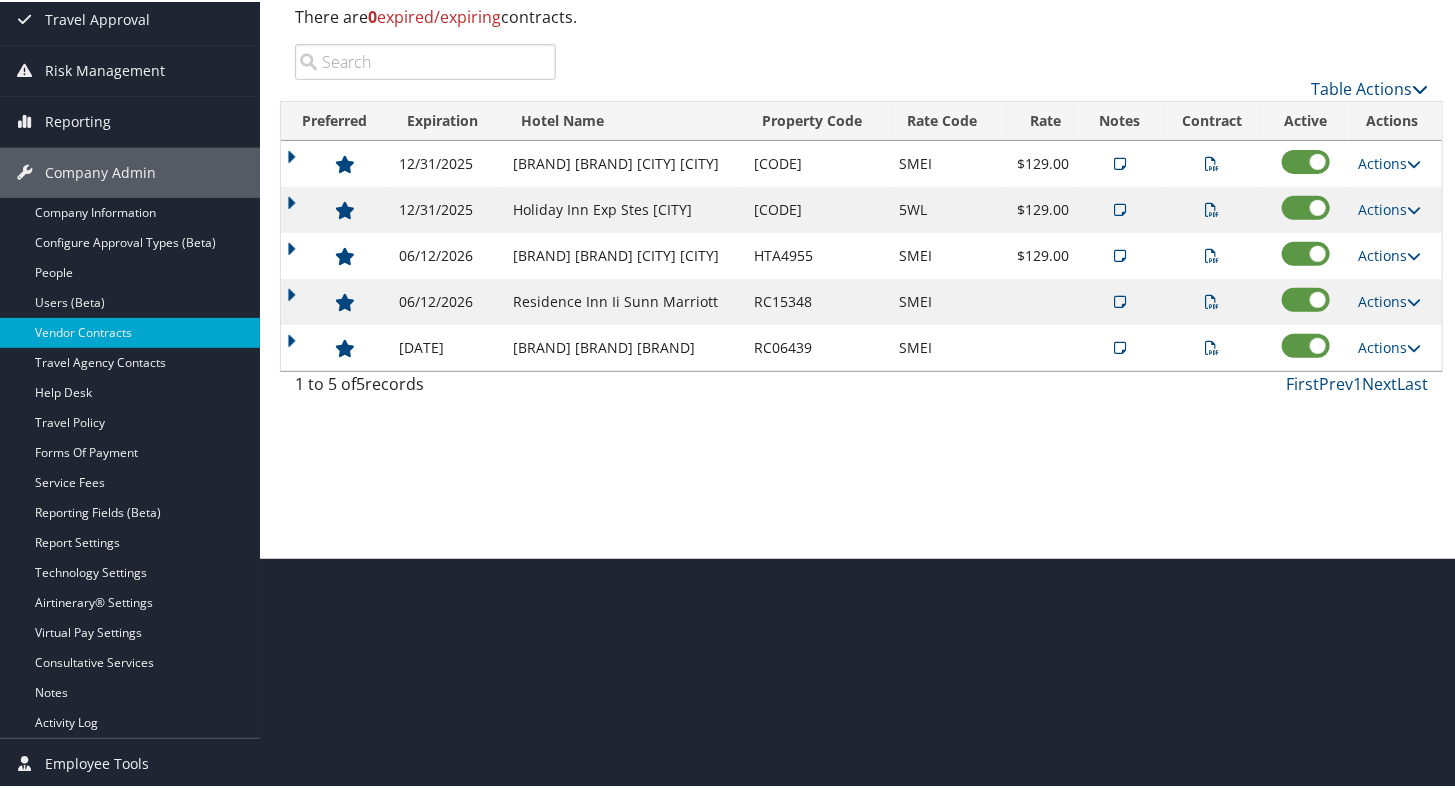 scroll, scrollTop: 227, scrollLeft: 0, axis: vertical 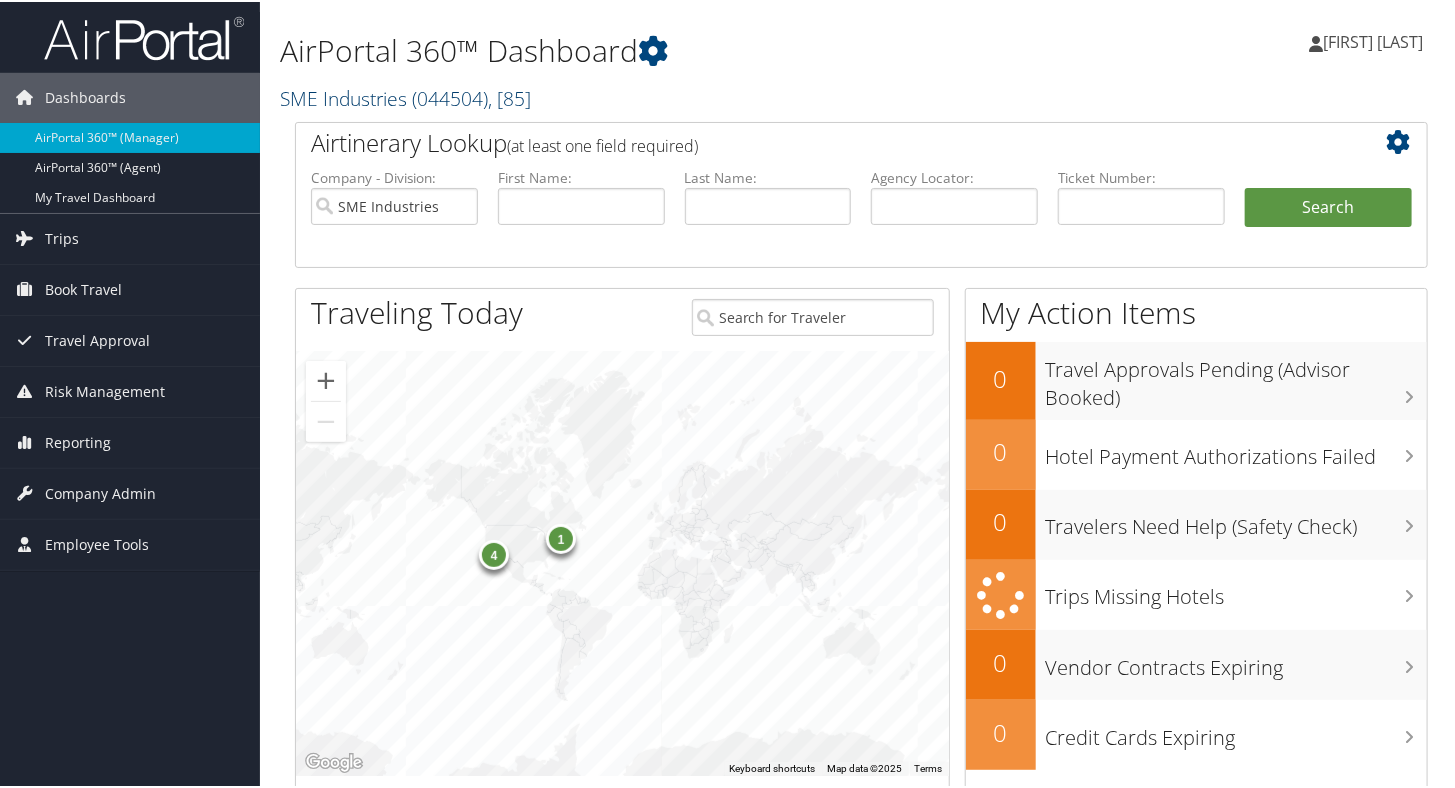 click on "SME Industries   ( 044504 )  , [ 85 ]" at bounding box center [405, 96] 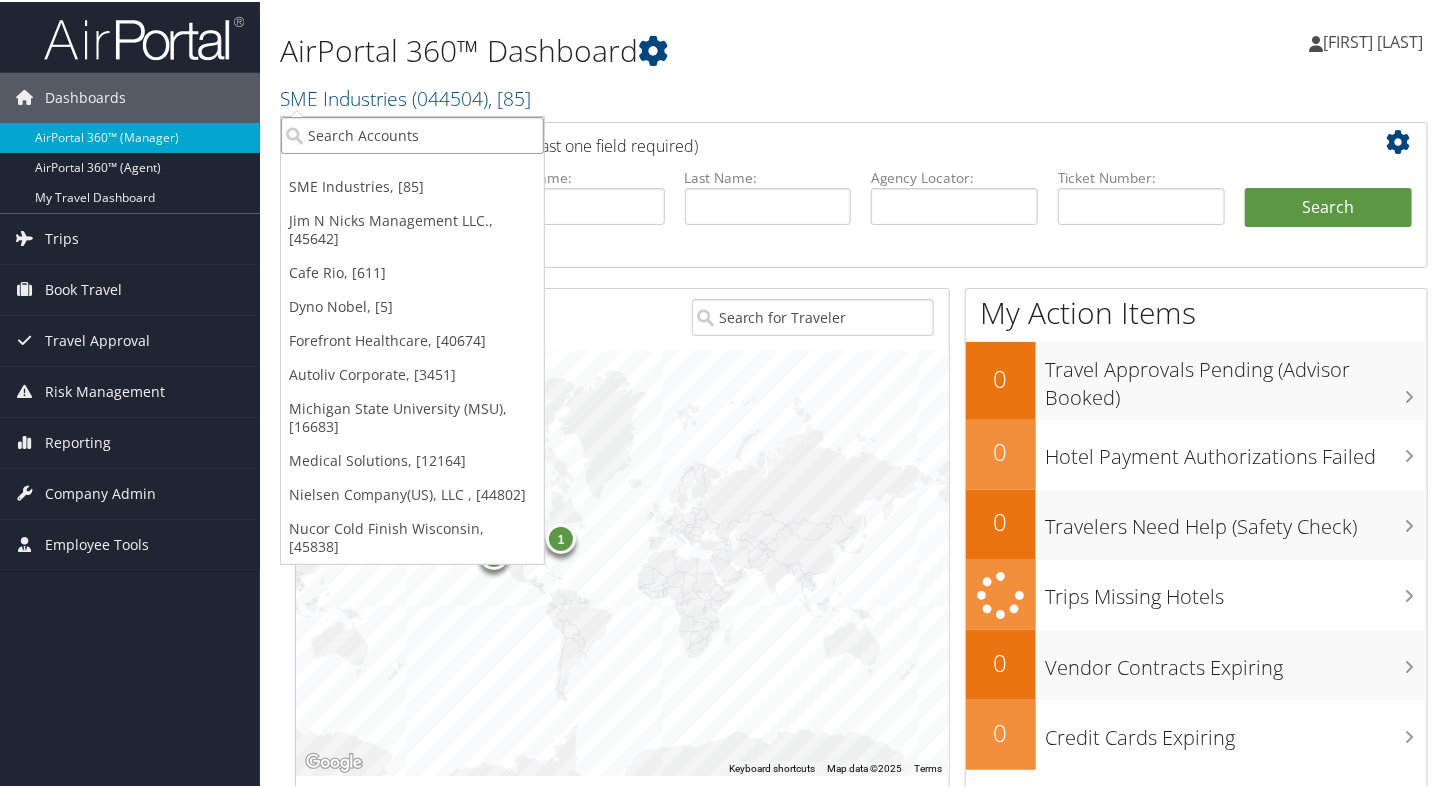 click at bounding box center [412, 133] 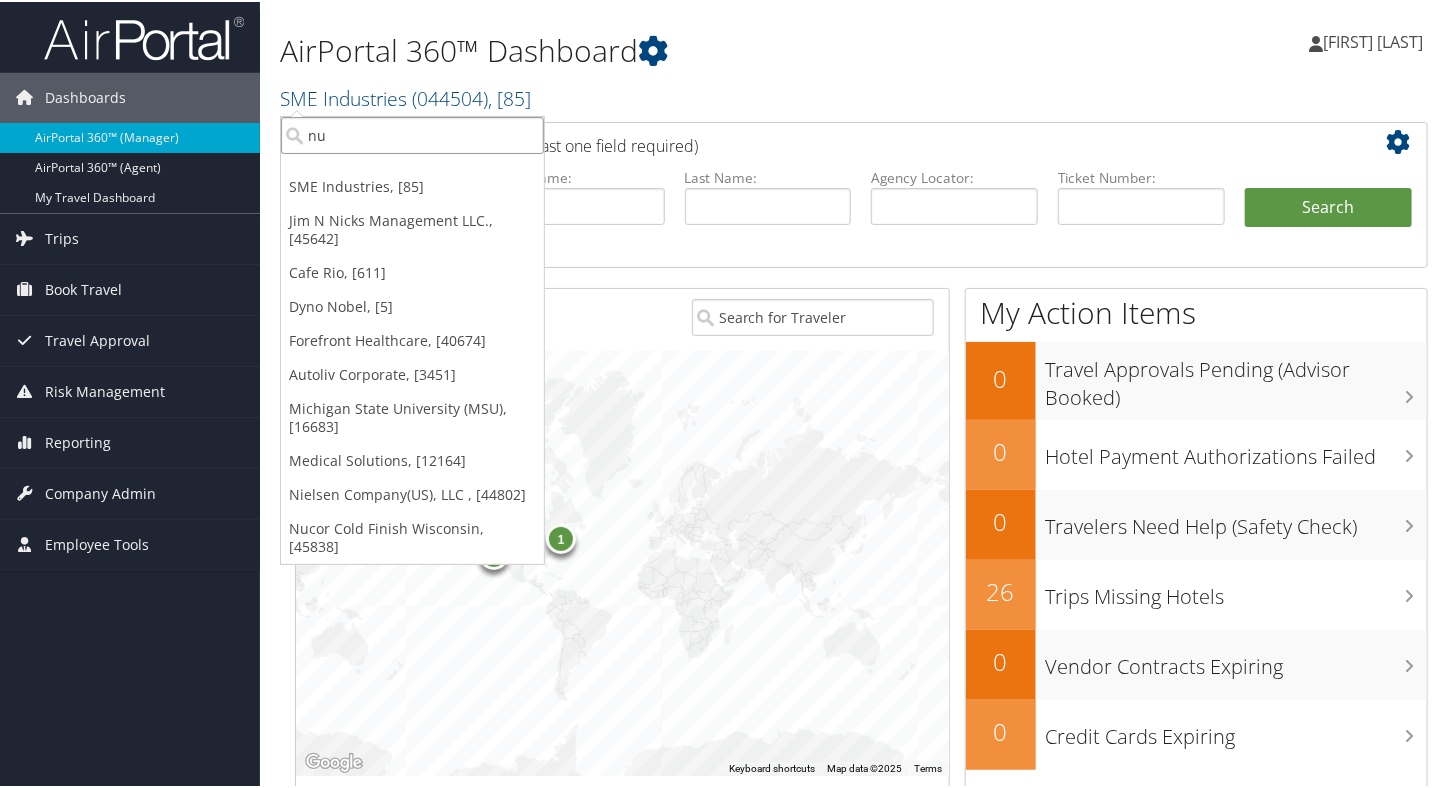 type on "nuv" 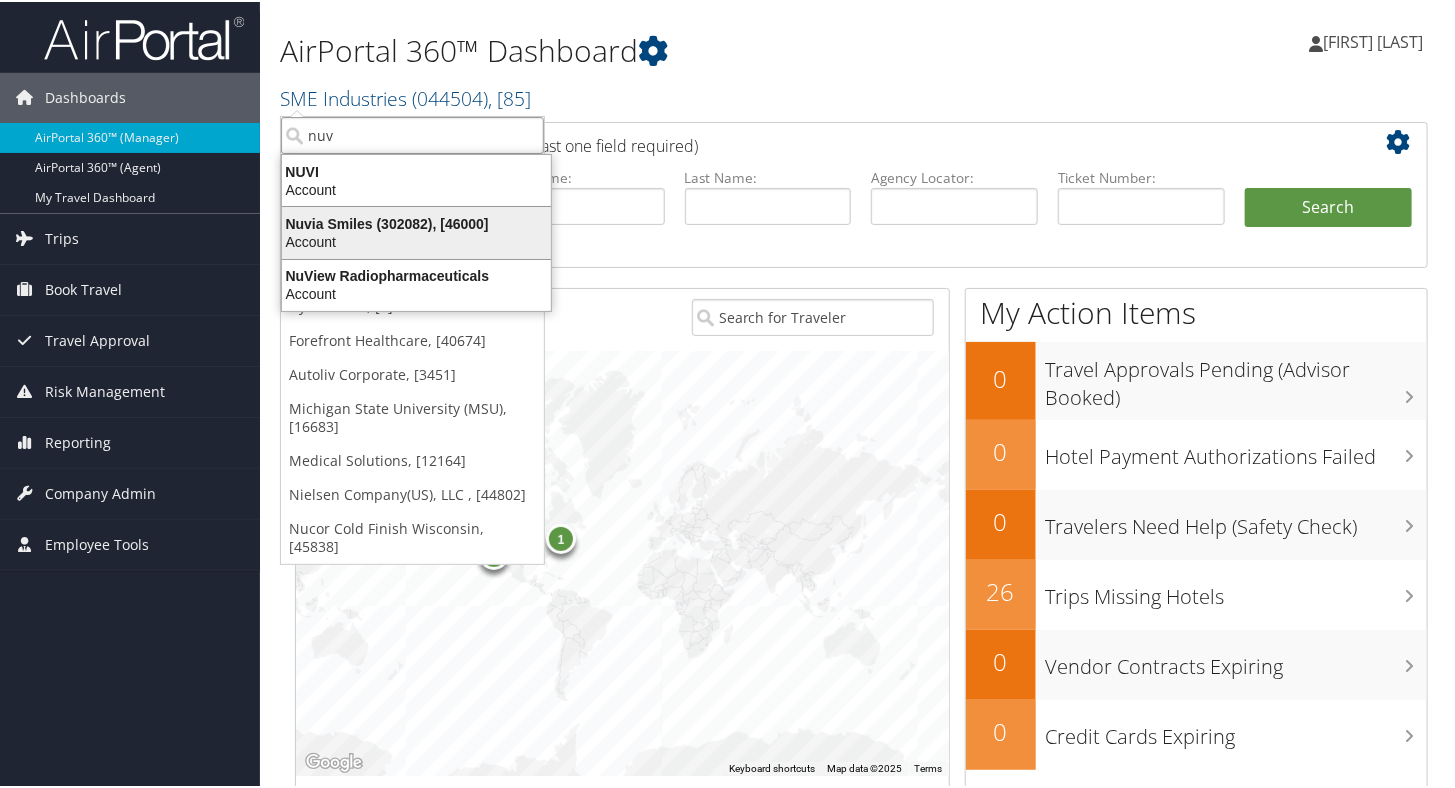 click on "Nuvia Smiles  (302082), [46000]" at bounding box center [416, 222] 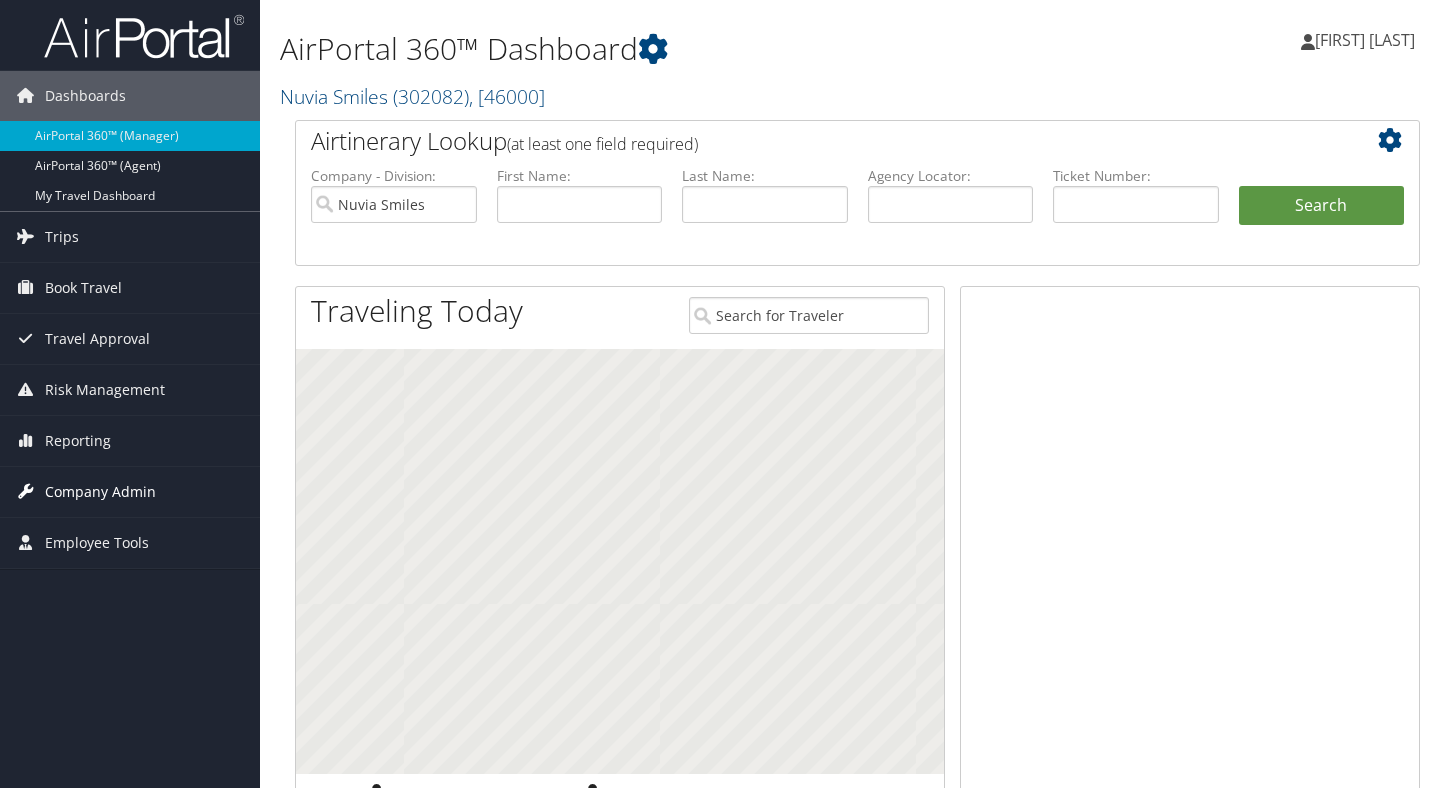 scroll, scrollTop: 0, scrollLeft: 0, axis: both 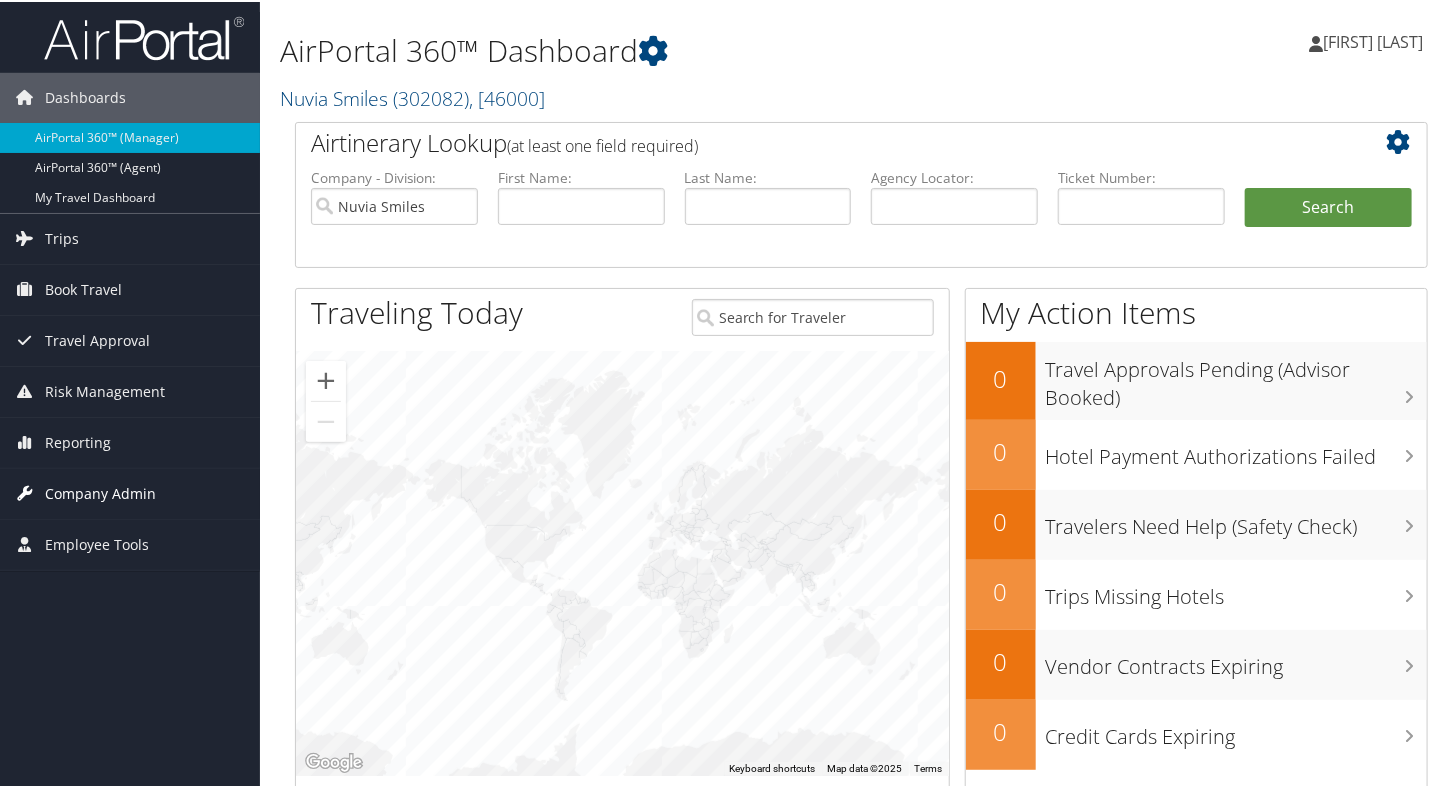 click on "Company Admin" at bounding box center (100, 492) 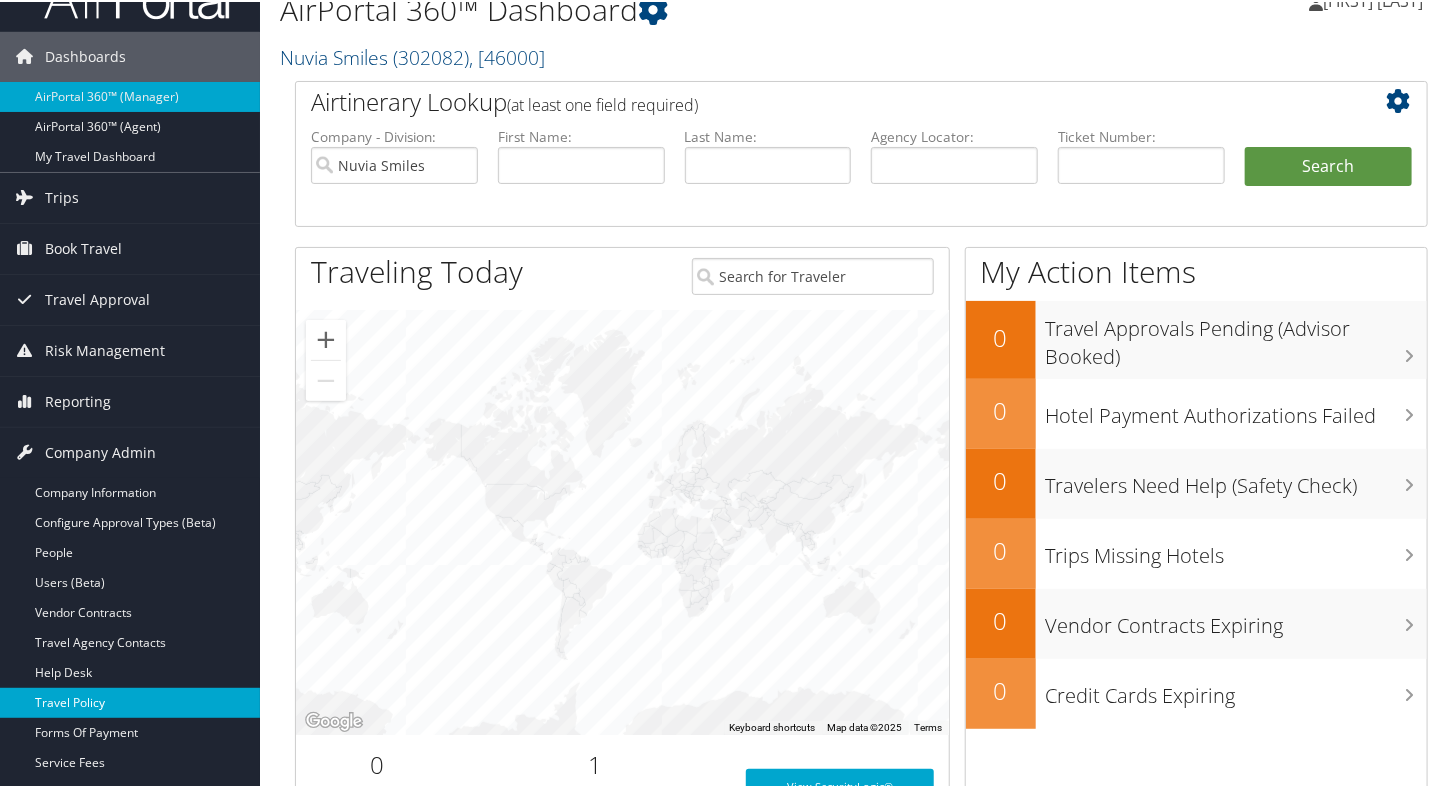 scroll, scrollTop: 100, scrollLeft: 0, axis: vertical 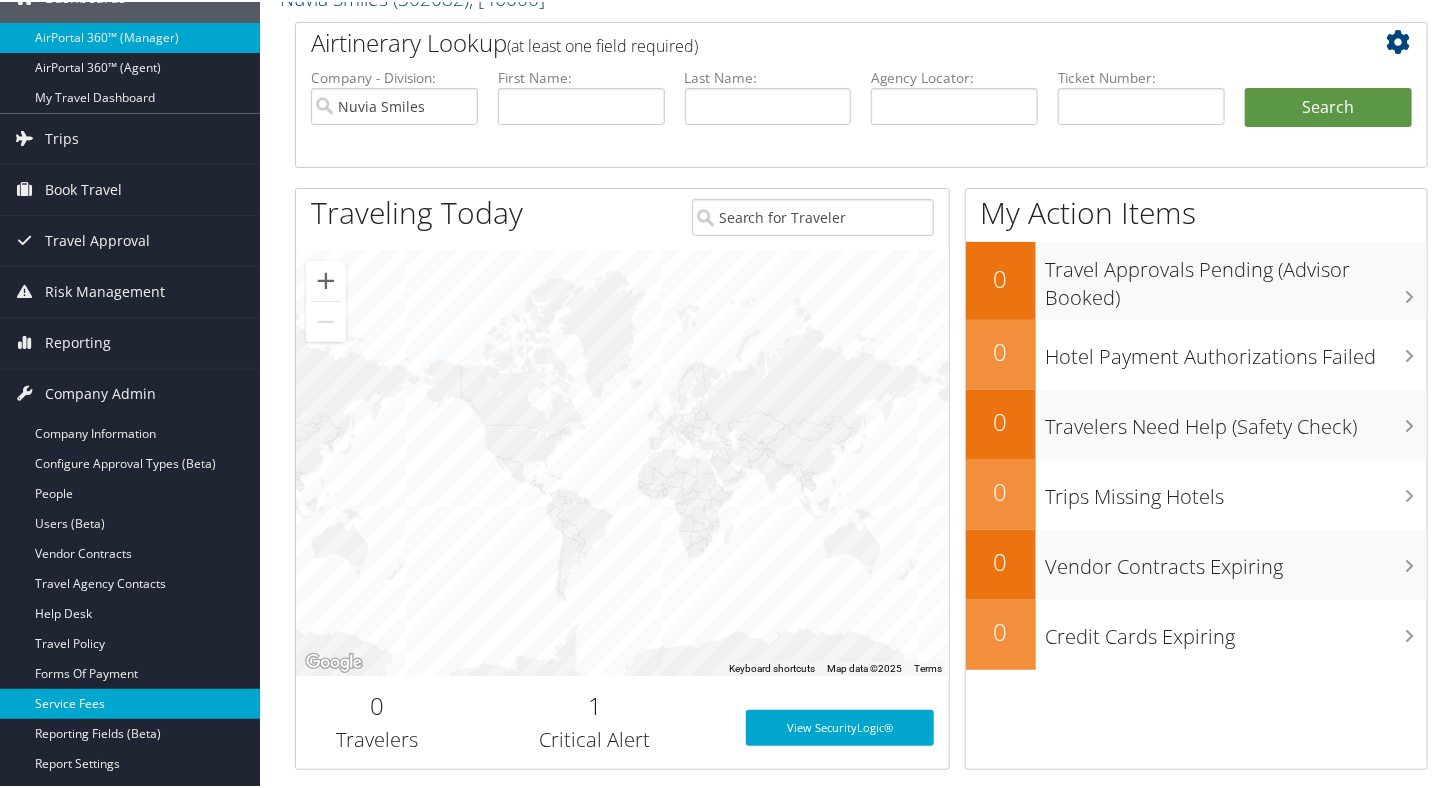click on "Service Fees" at bounding box center (130, 702) 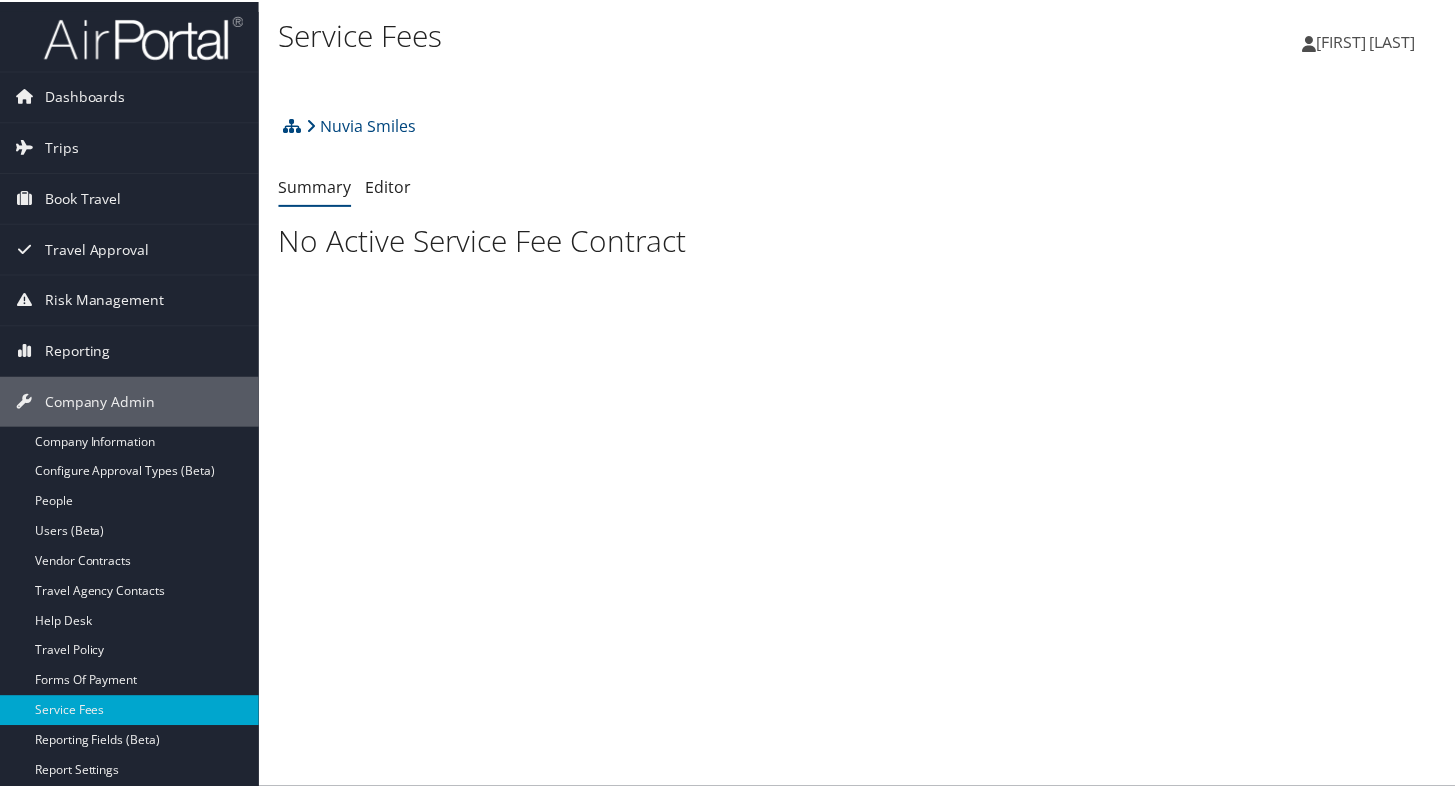 scroll, scrollTop: 0, scrollLeft: 0, axis: both 